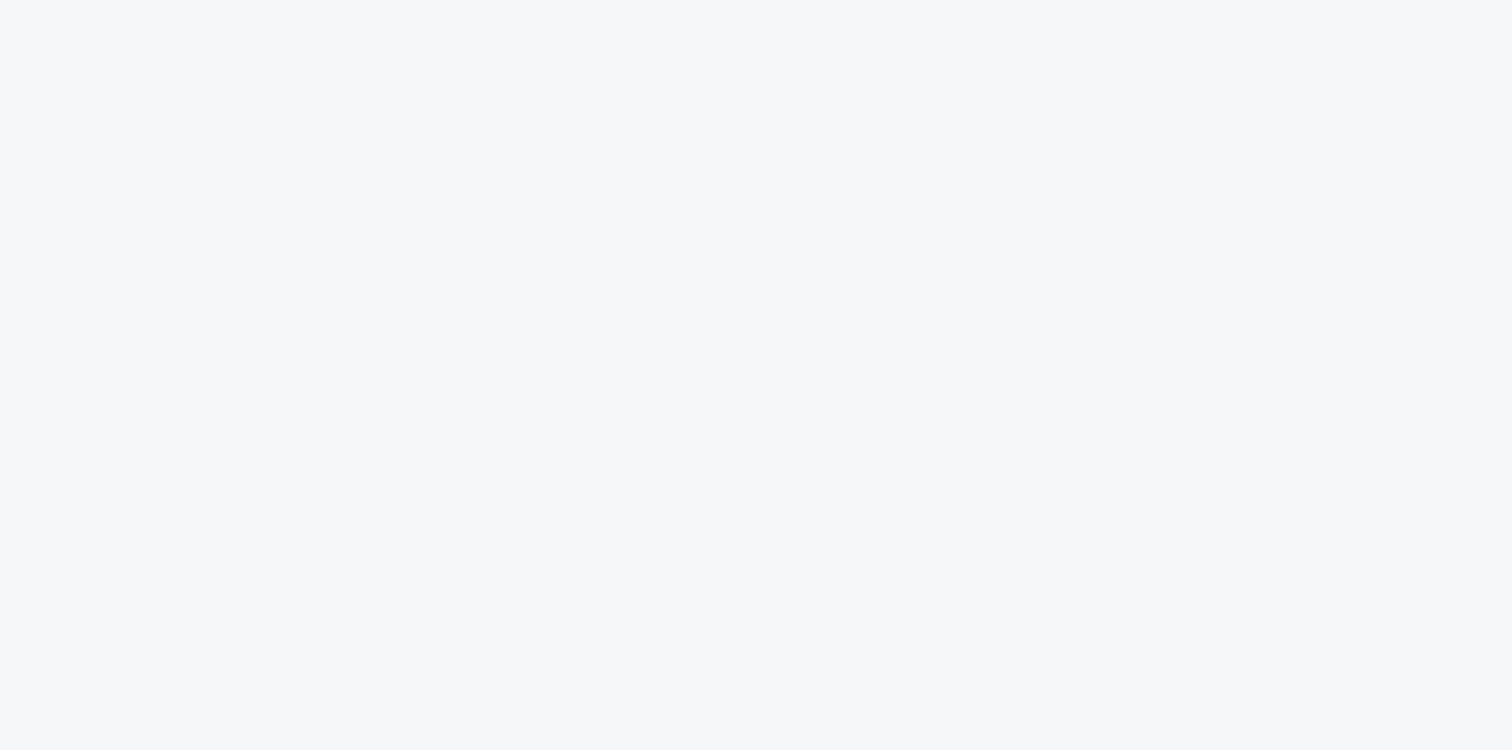 scroll, scrollTop: 0, scrollLeft: 0, axis: both 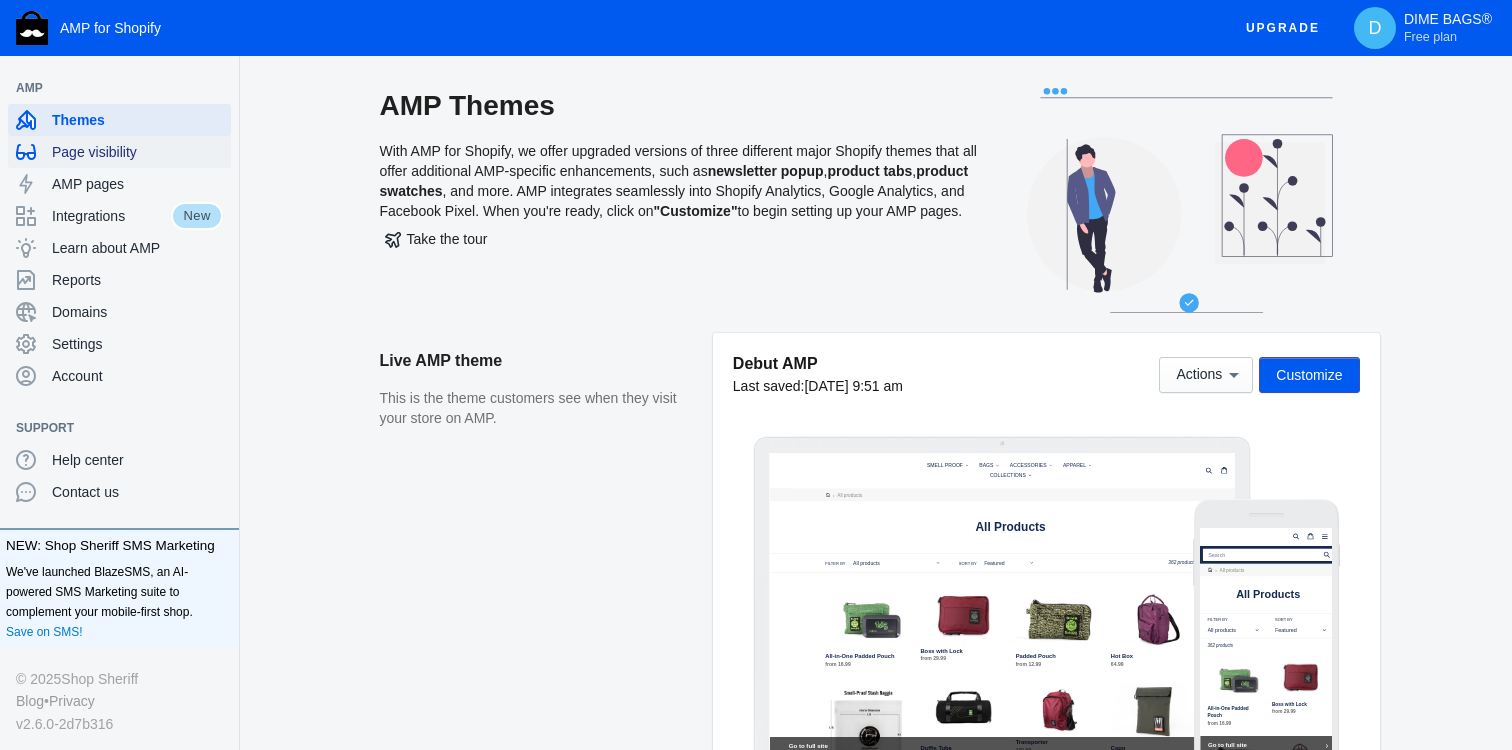 click on "Page visibility" at bounding box center (137, 152) 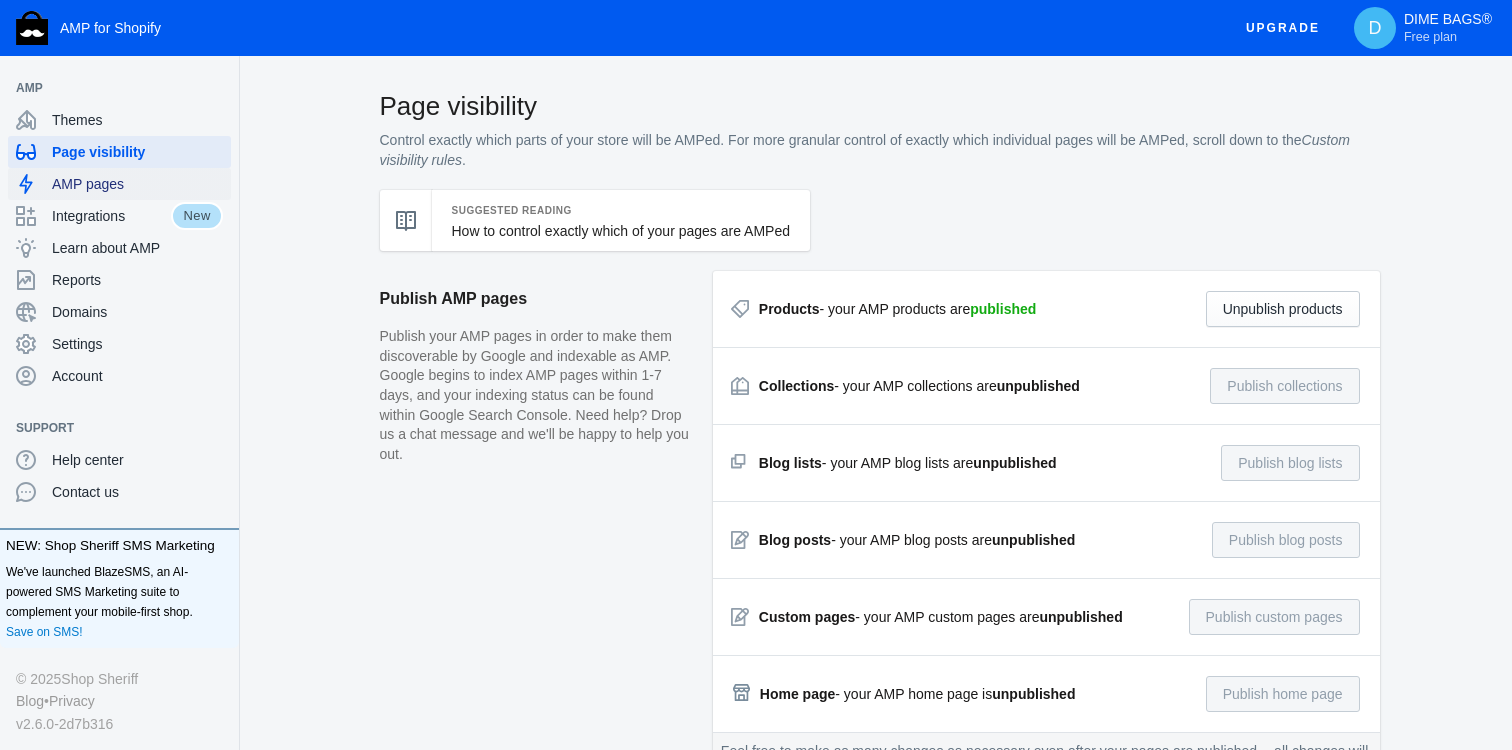click on "AMP pages" at bounding box center [119, 184] 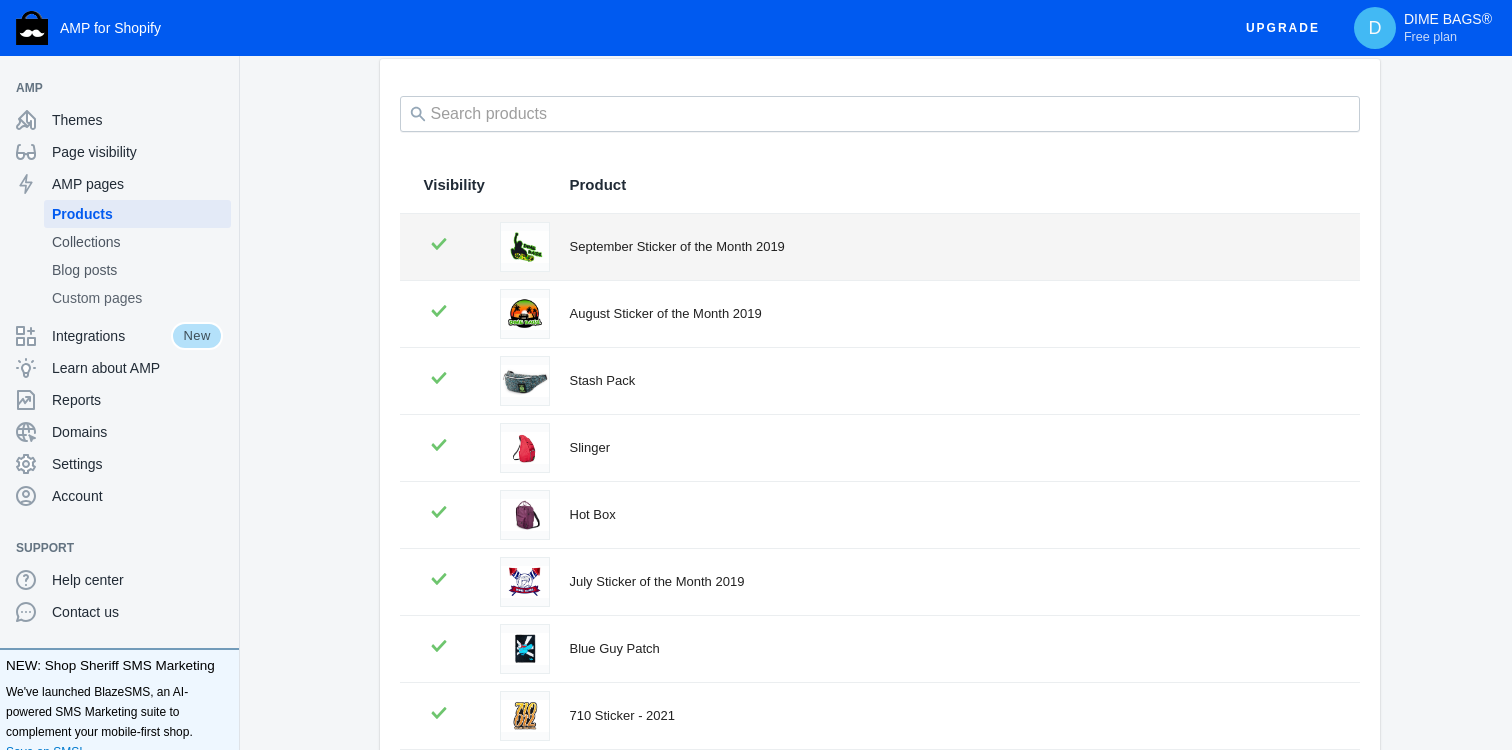 scroll, scrollTop: 0, scrollLeft: 0, axis: both 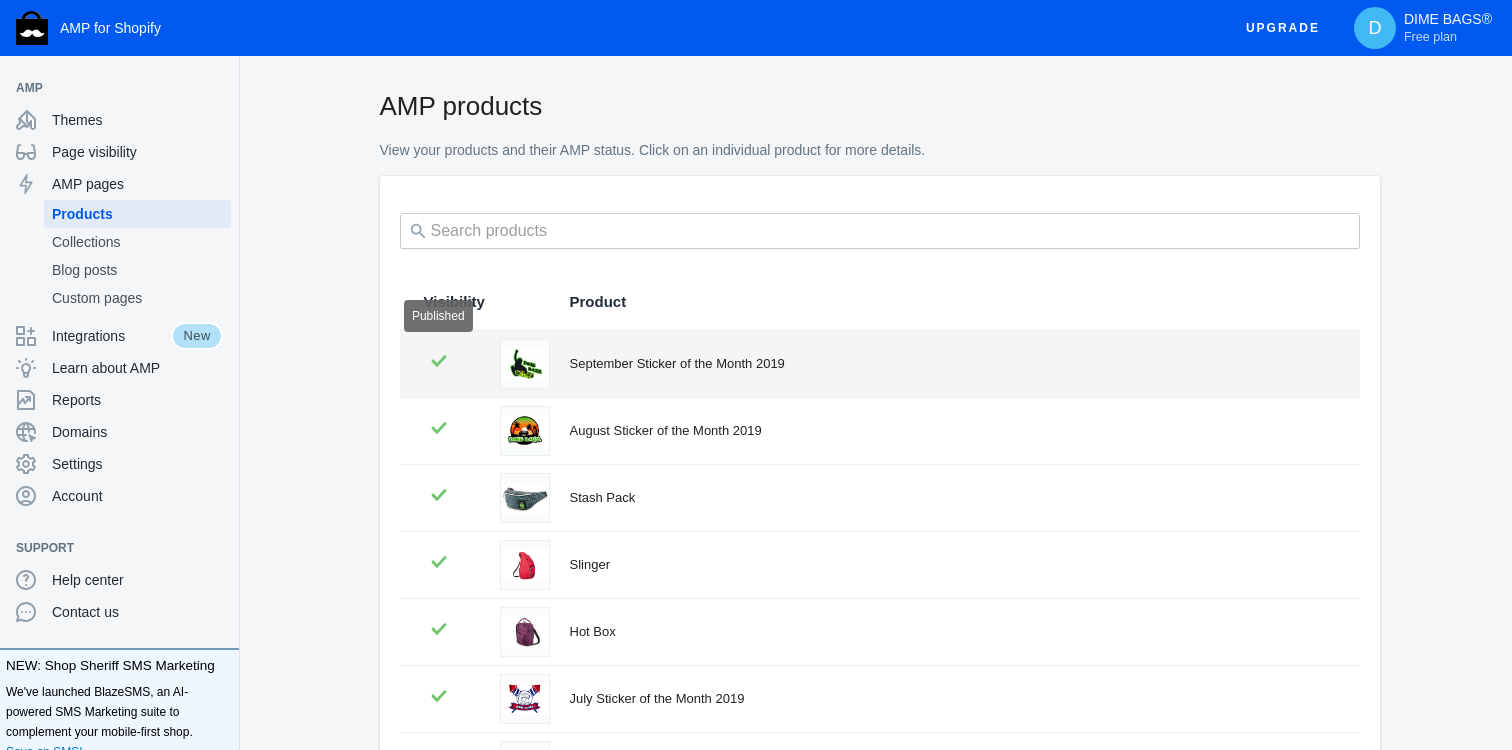 click 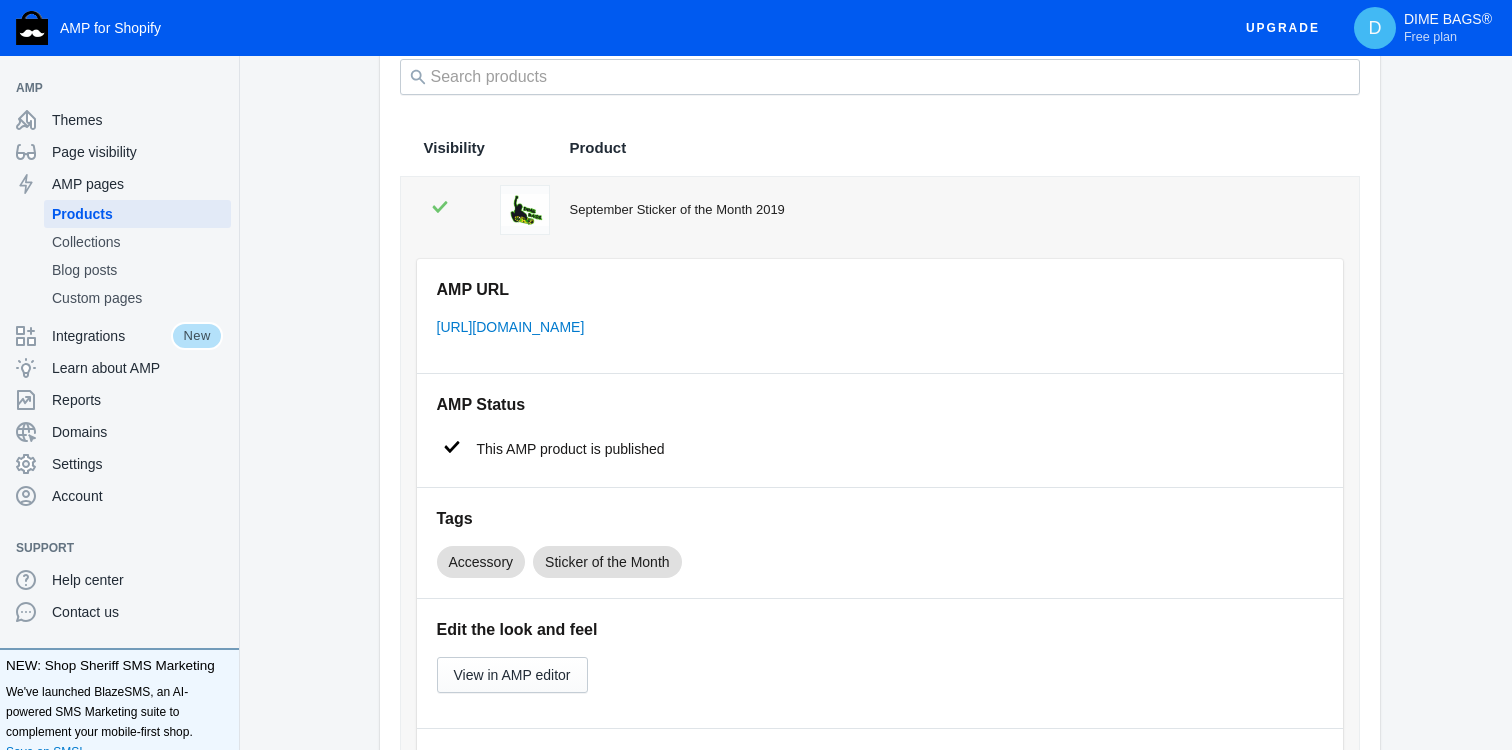scroll, scrollTop: 153, scrollLeft: 0, axis: vertical 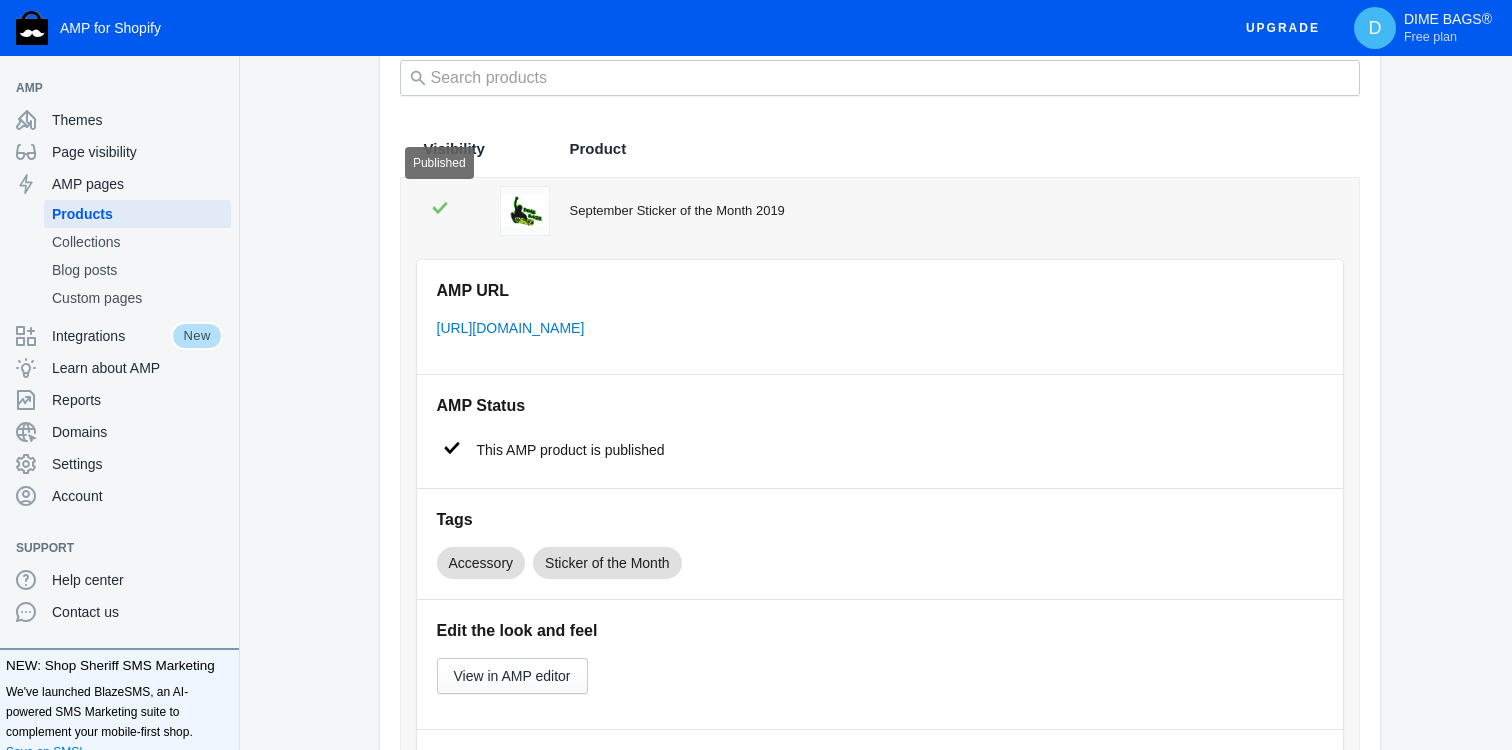 click 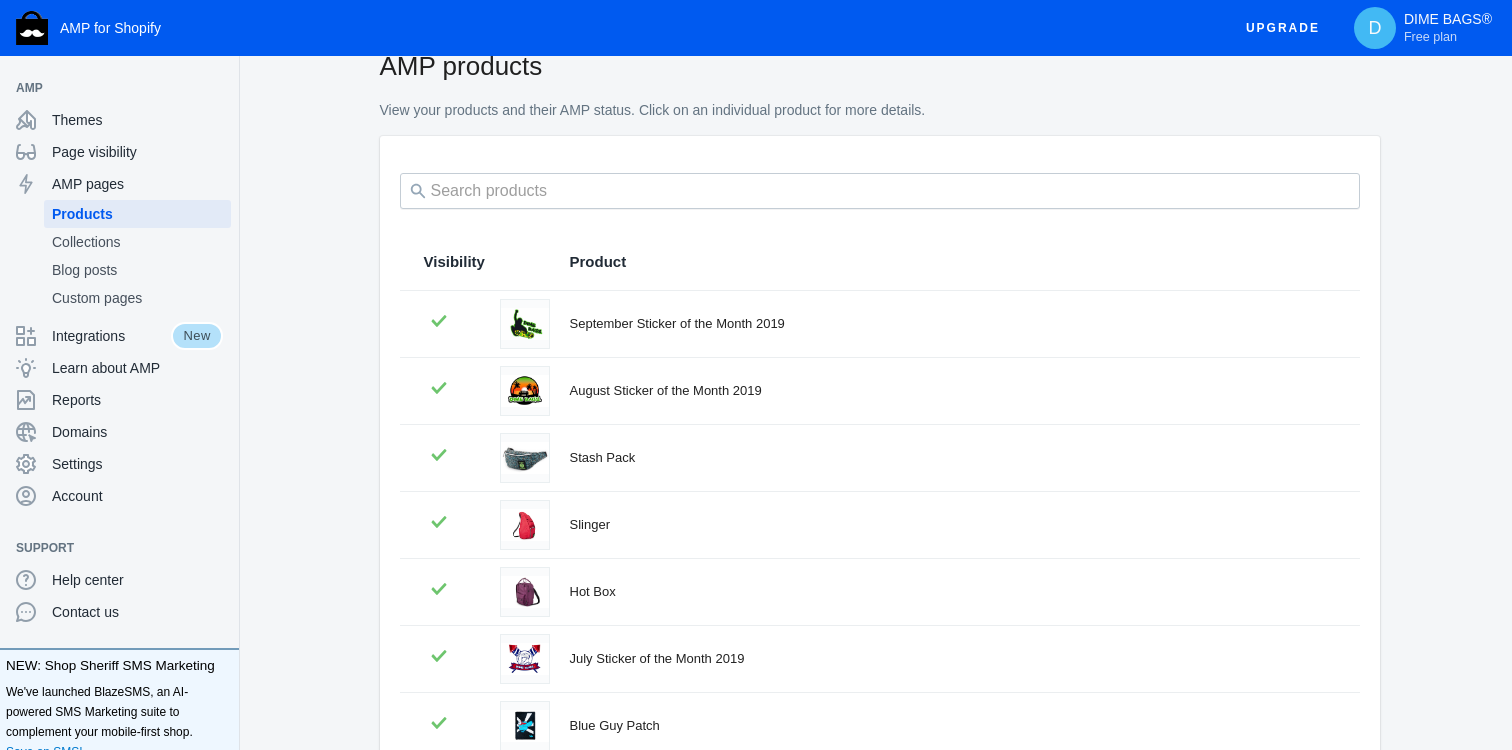 scroll, scrollTop: 0, scrollLeft: 0, axis: both 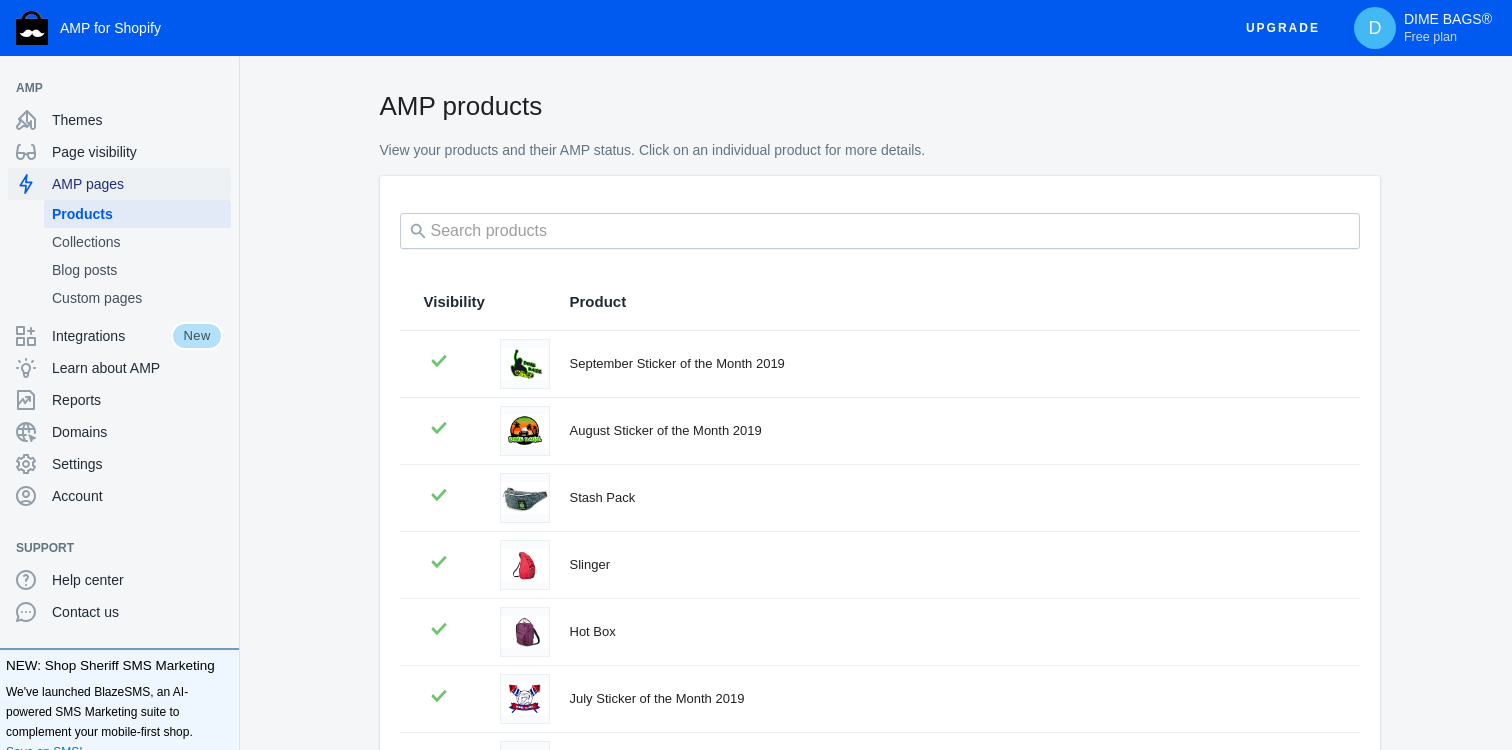 click on "AMP pages" at bounding box center (137, 184) 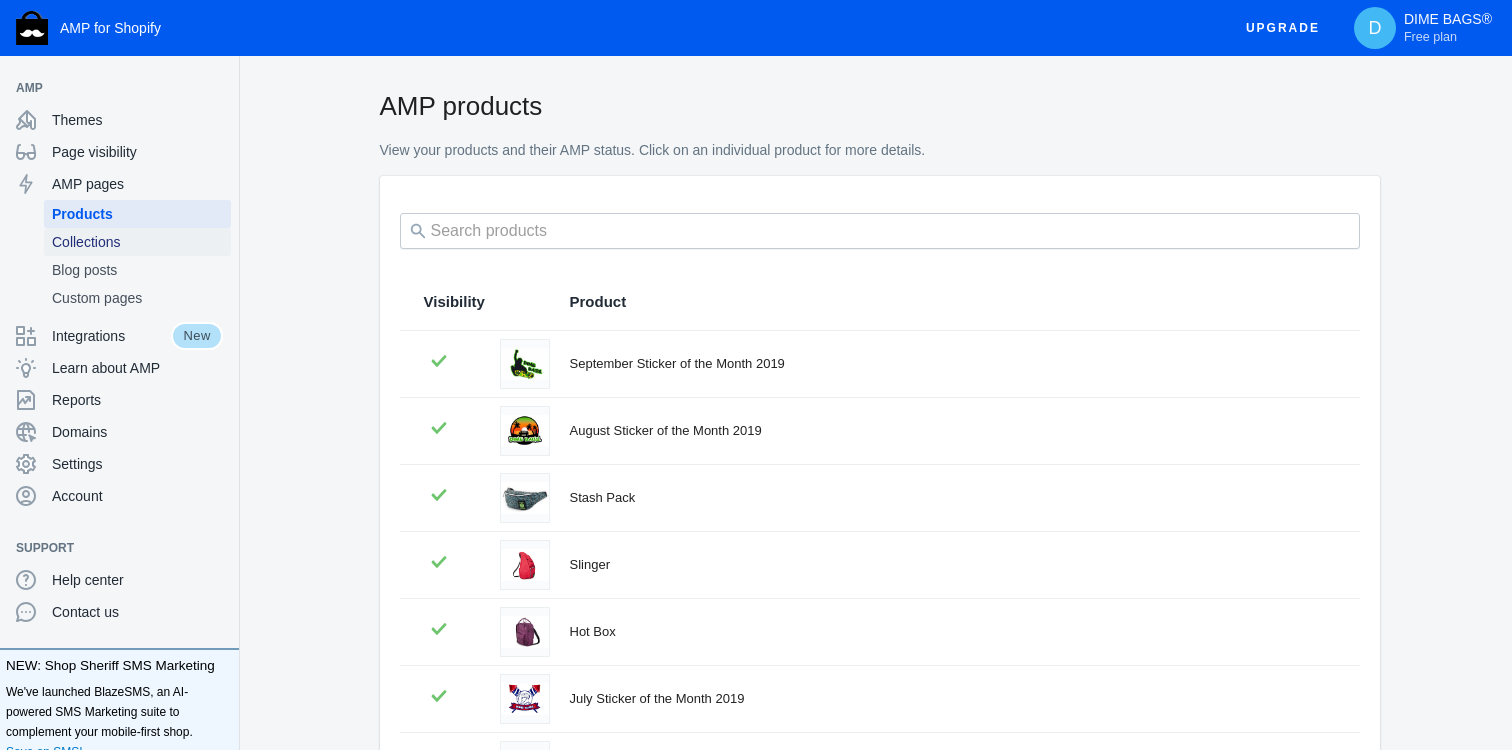 click on "Collections" at bounding box center [137, 242] 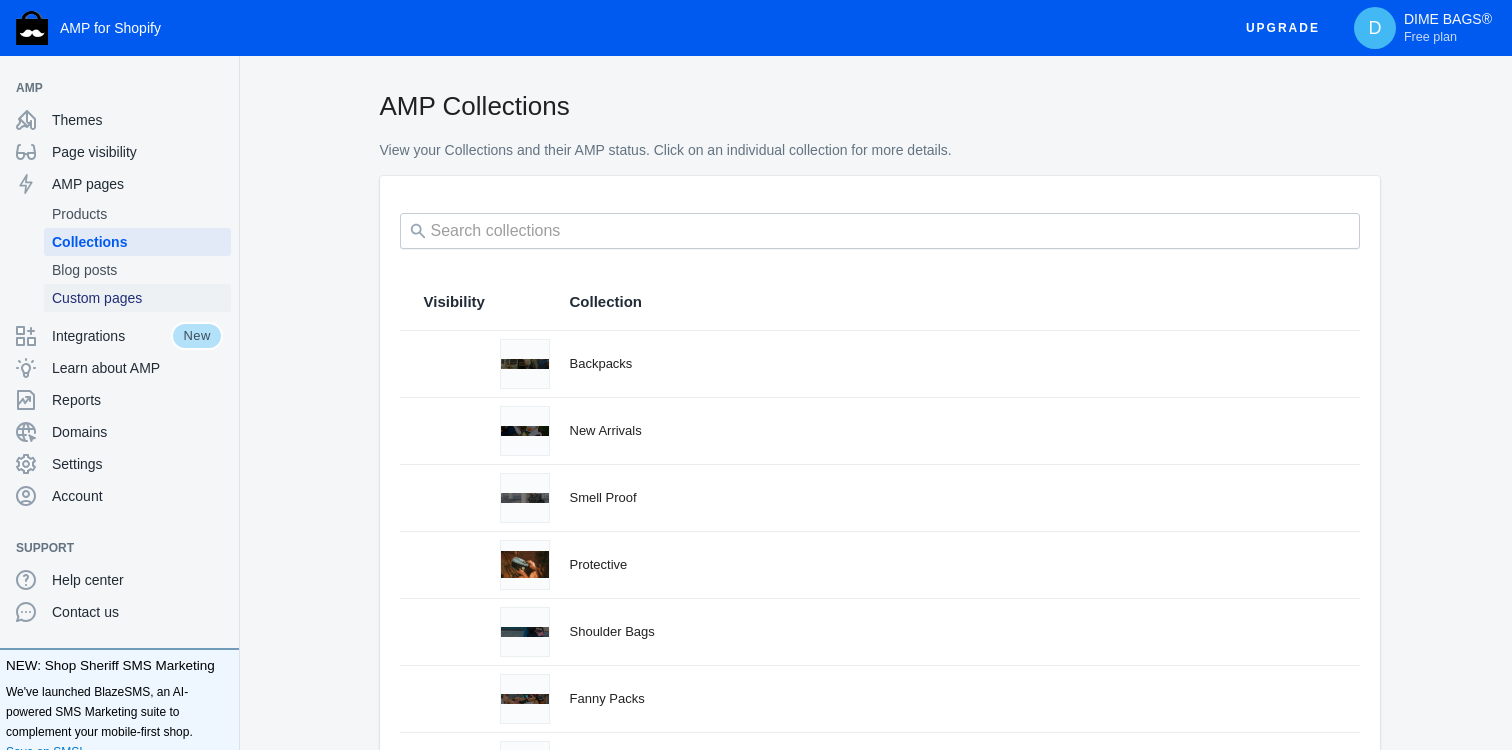 click on "Custom pages" at bounding box center [137, 298] 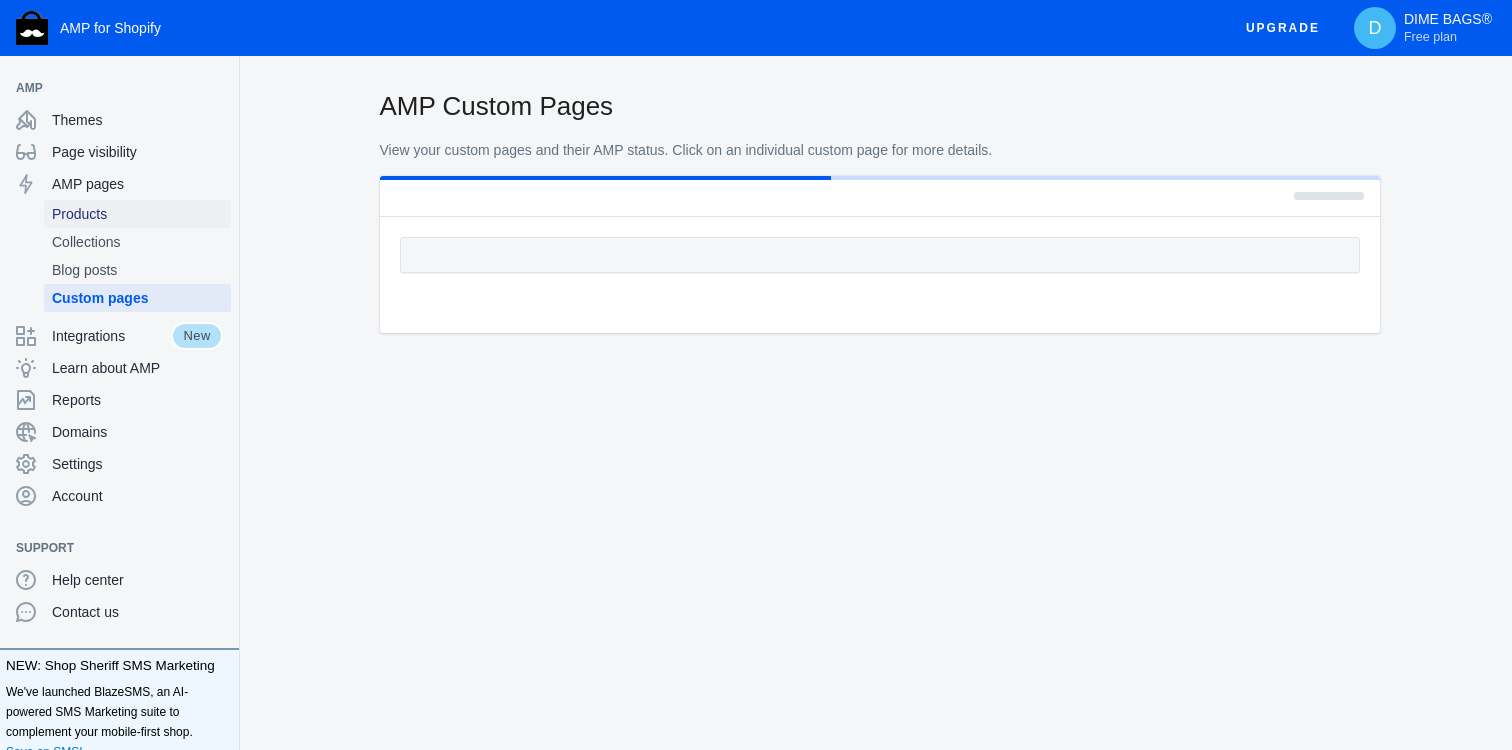 click on "Products" at bounding box center [137, 214] 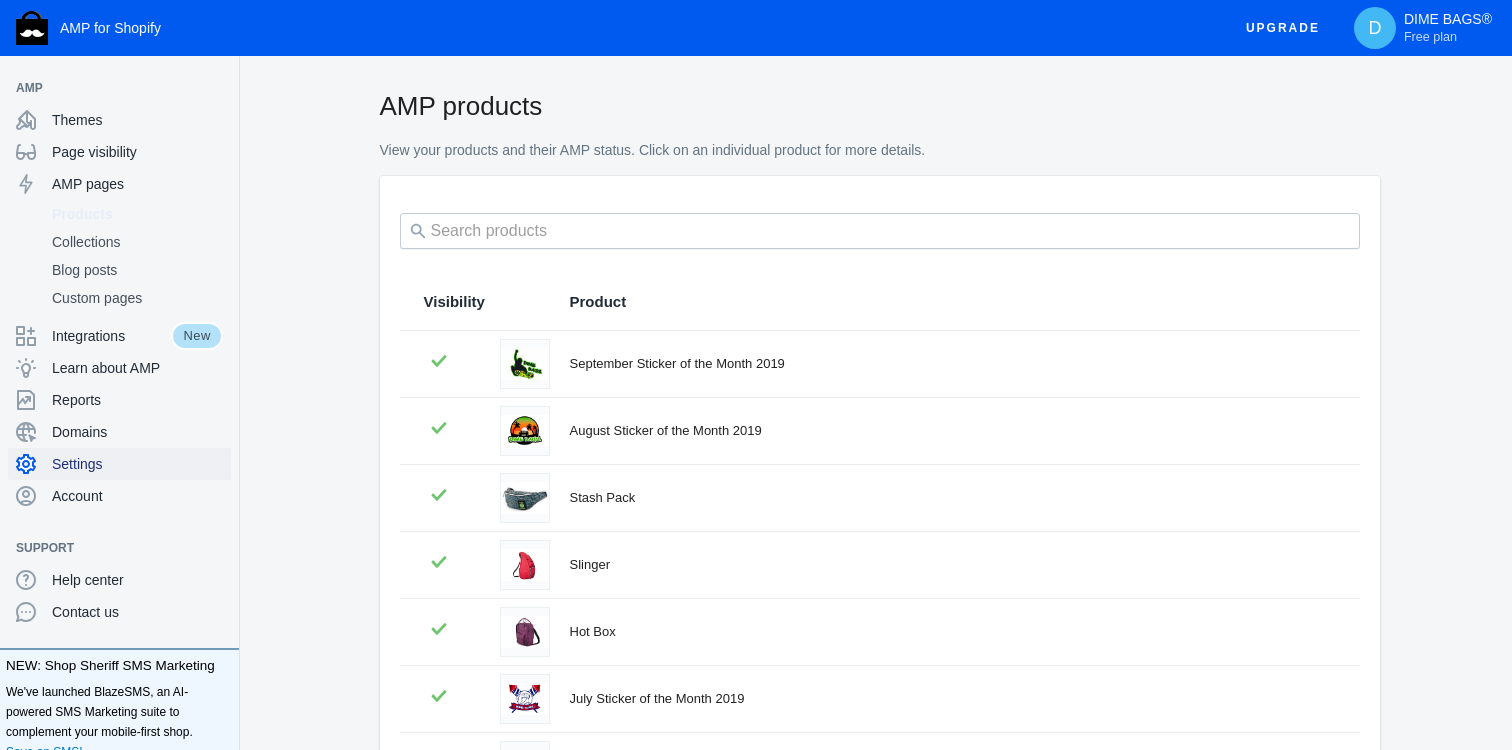 click on "Settings" at bounding box center (137, 464) 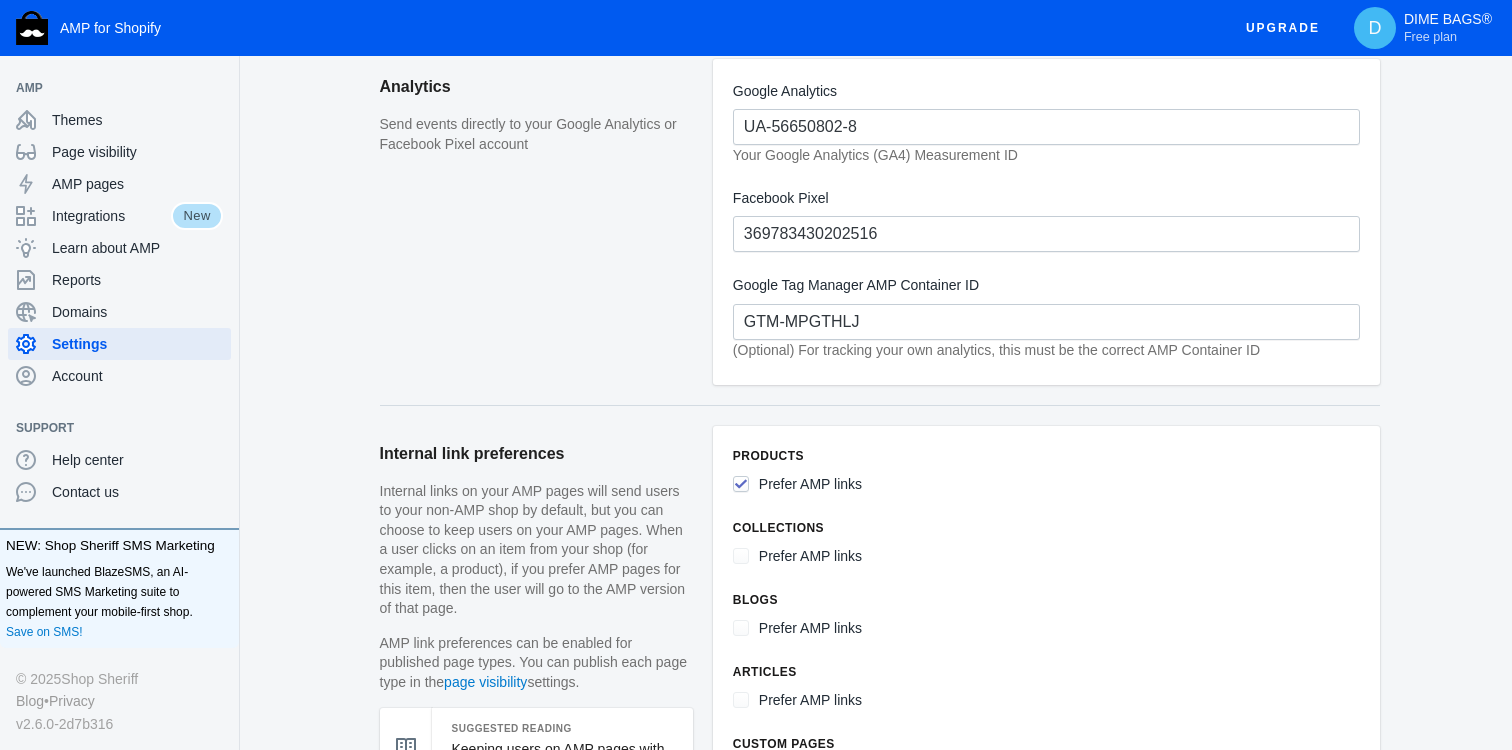 scroll, scrollTop: 0, scrollLeft: 0, axis: both 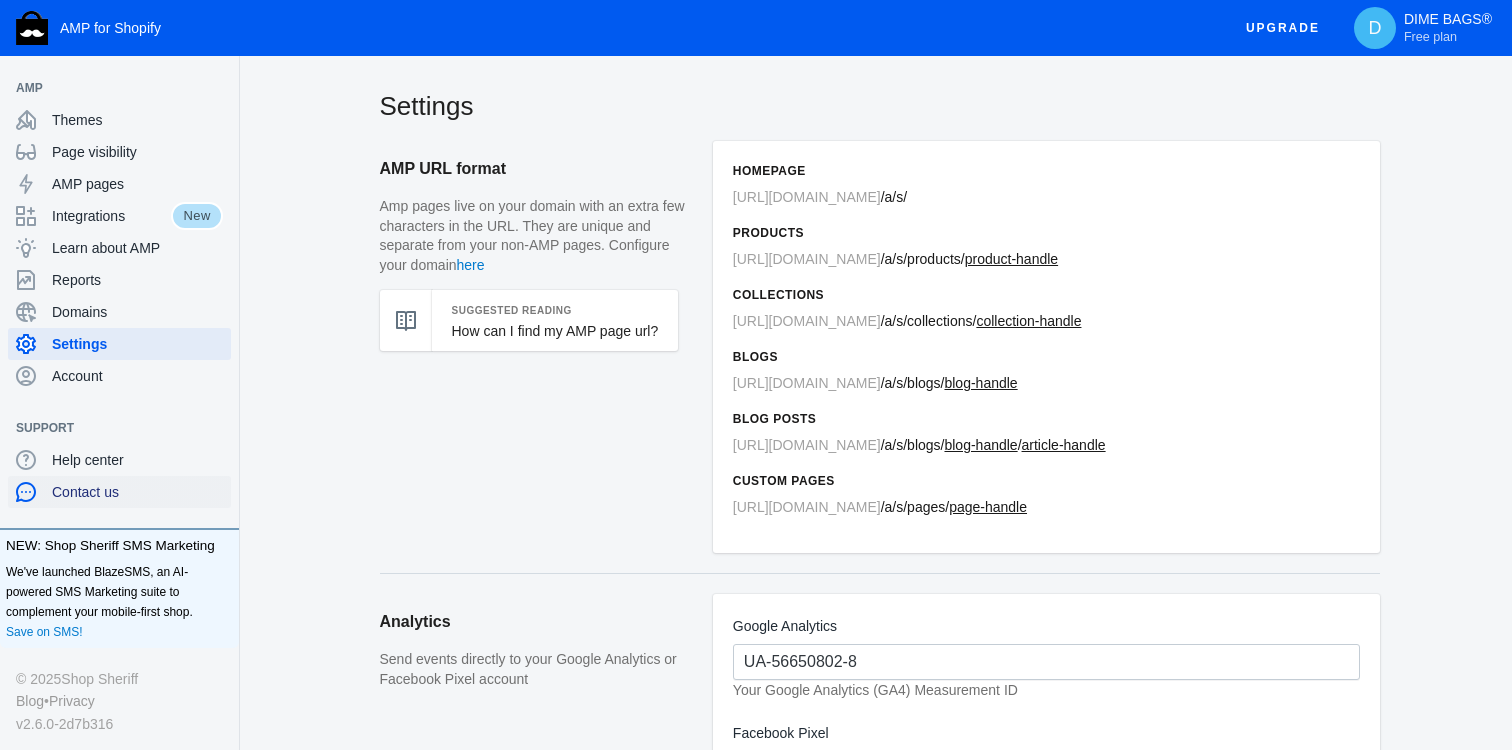 click on "Contact us" at bounding box center (137, 492) 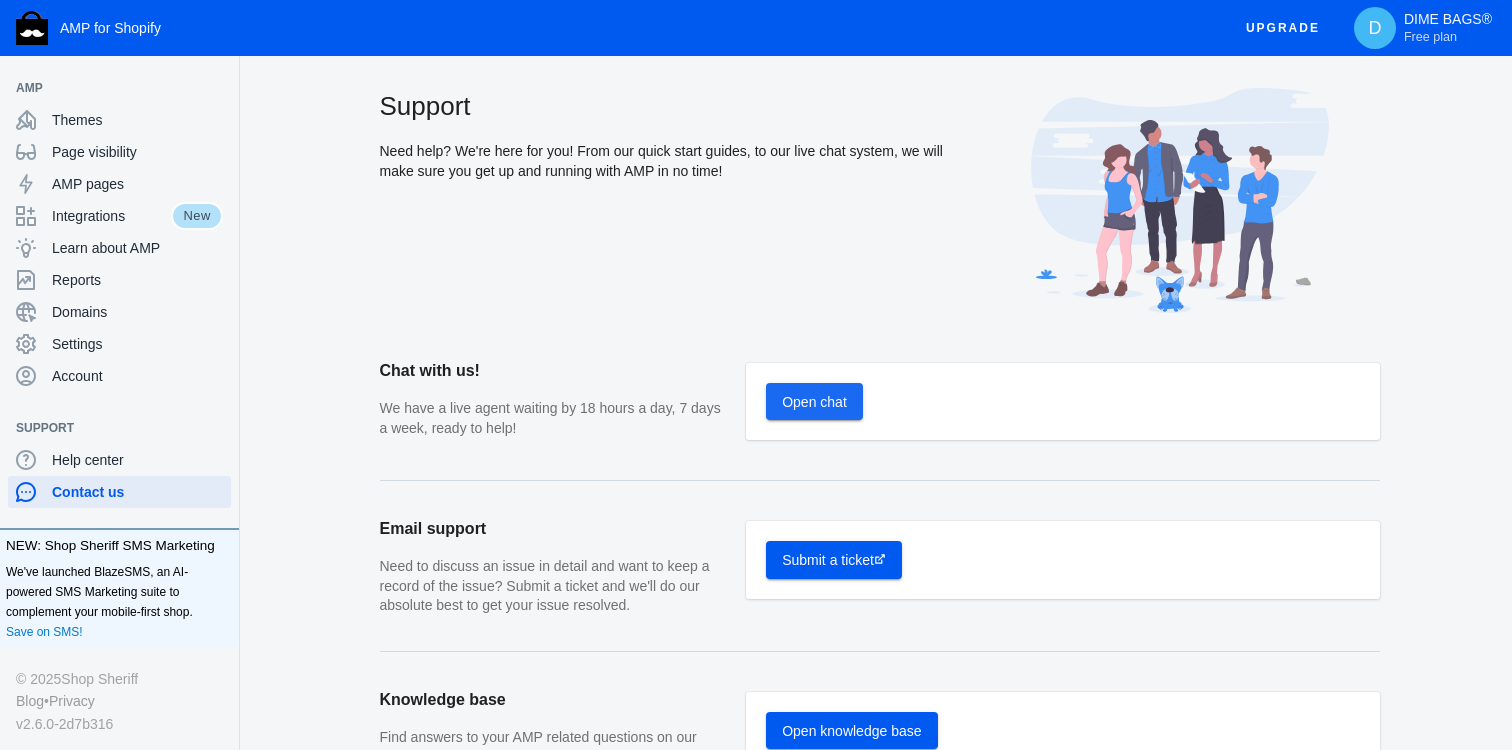 click on "Open chat" 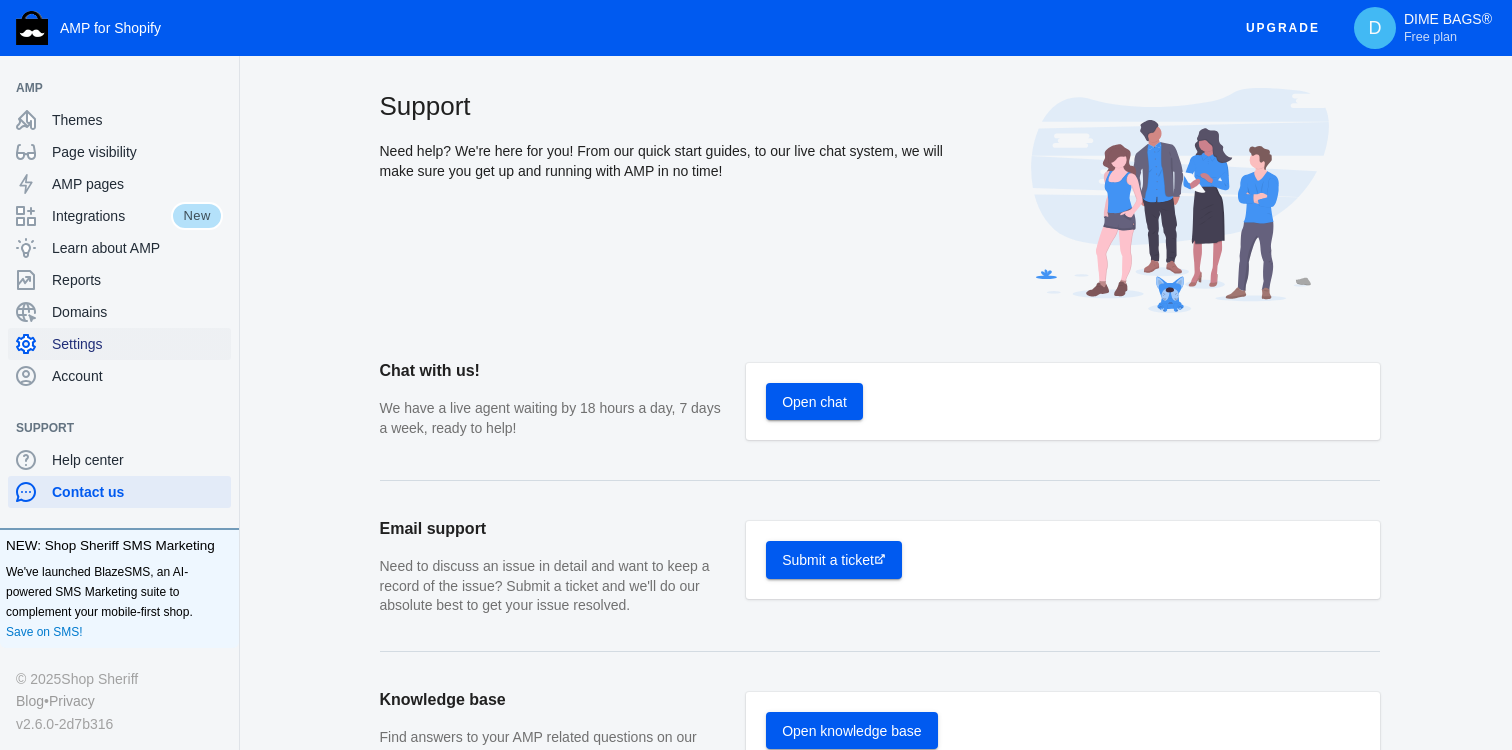 click on "Settings" at bounding box center [137, 344] 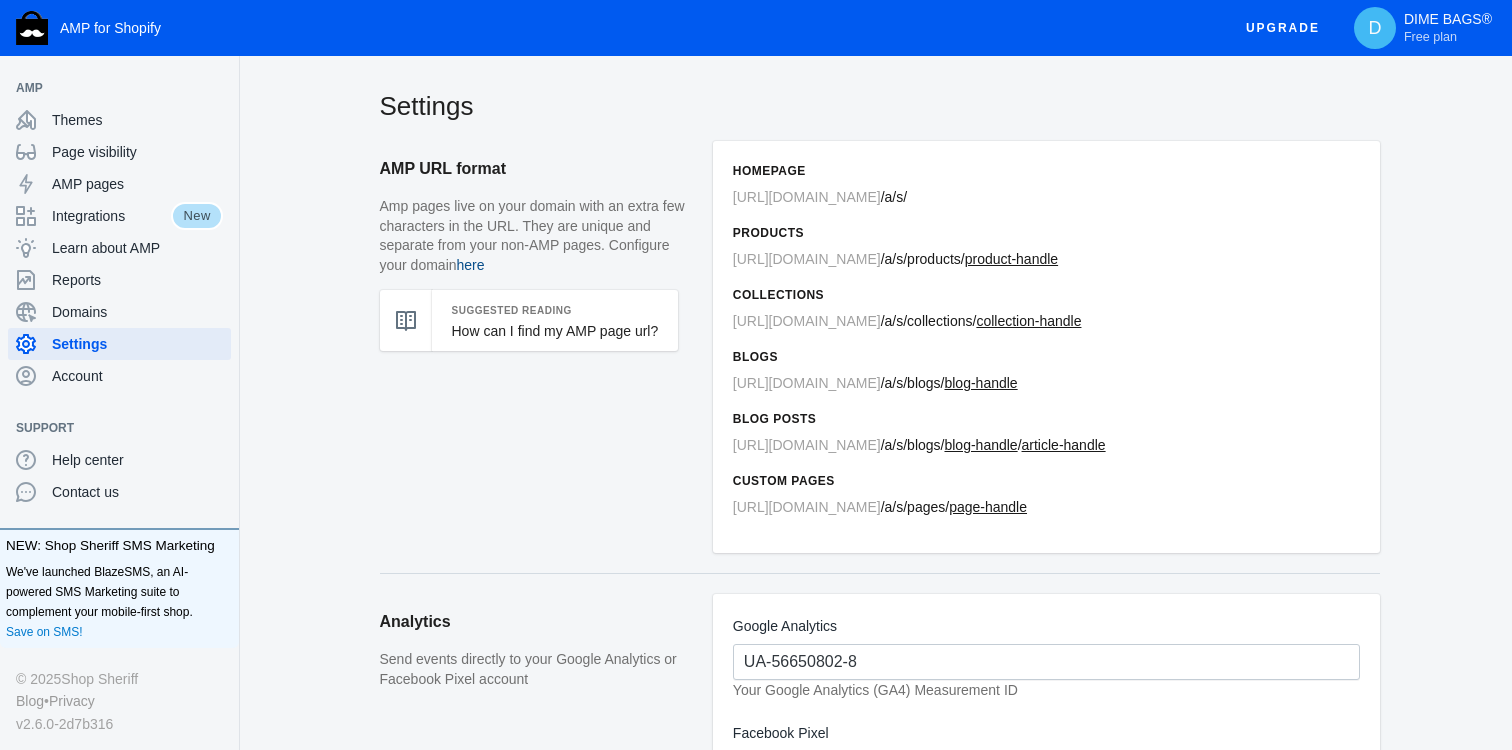 click on "here" 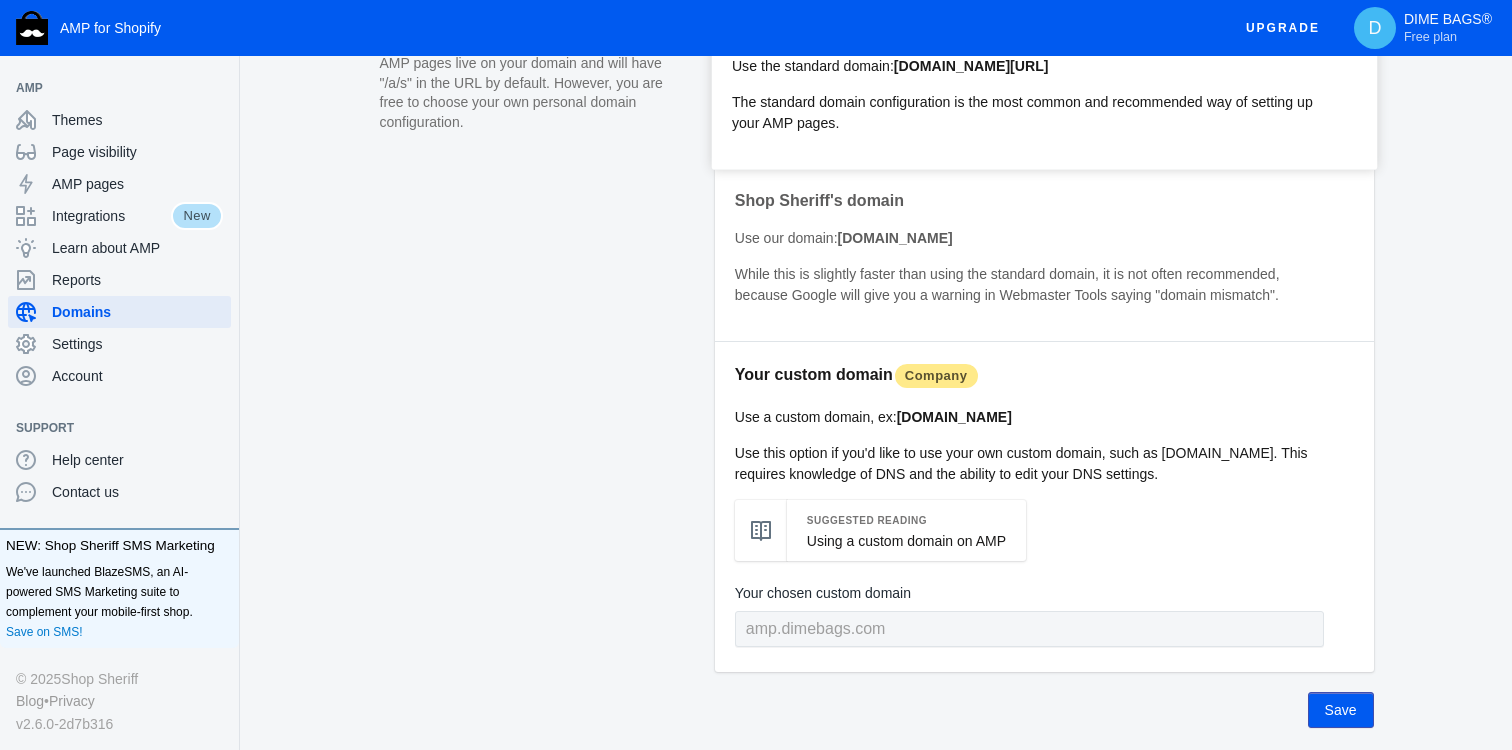 scroll, scrollTop: 0, scrollLeft: 0, axis: both 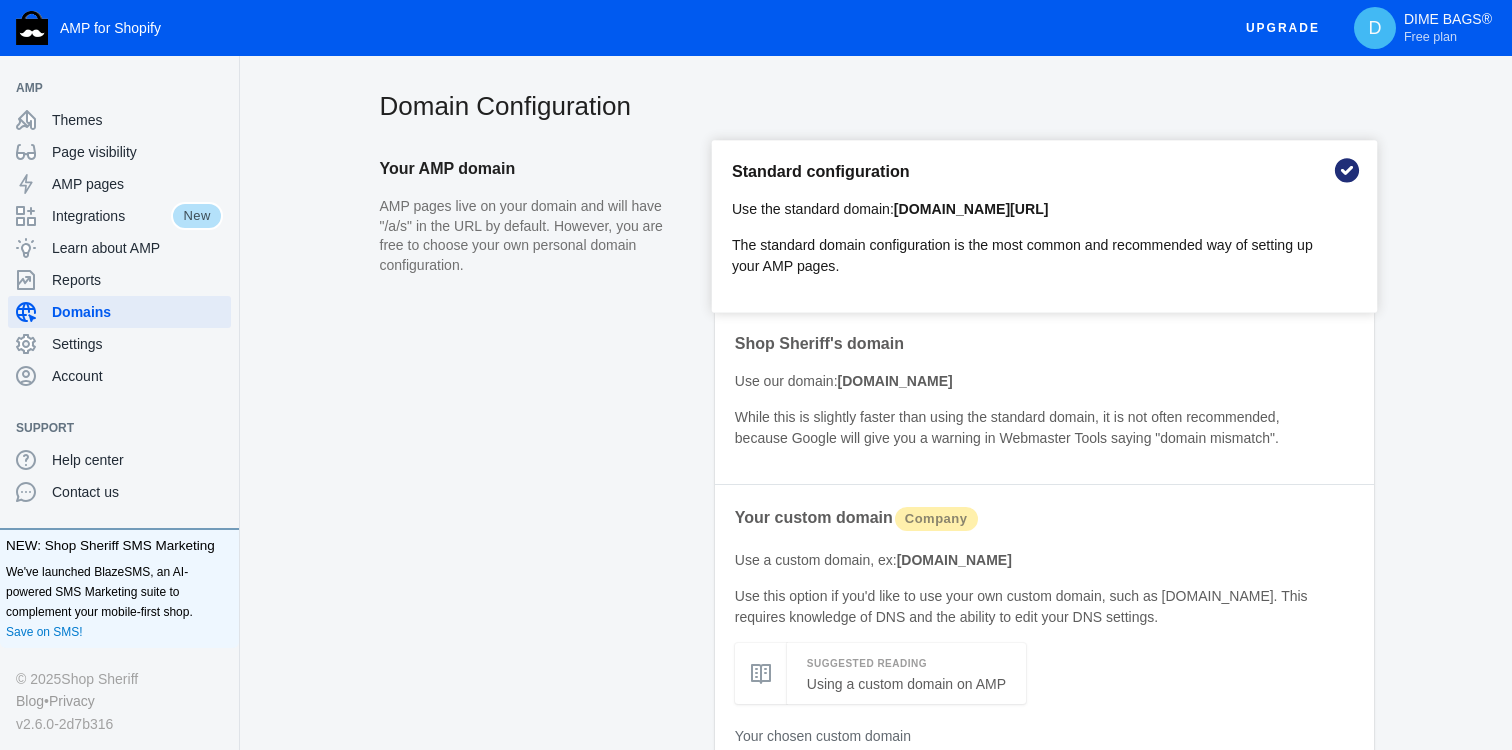 click 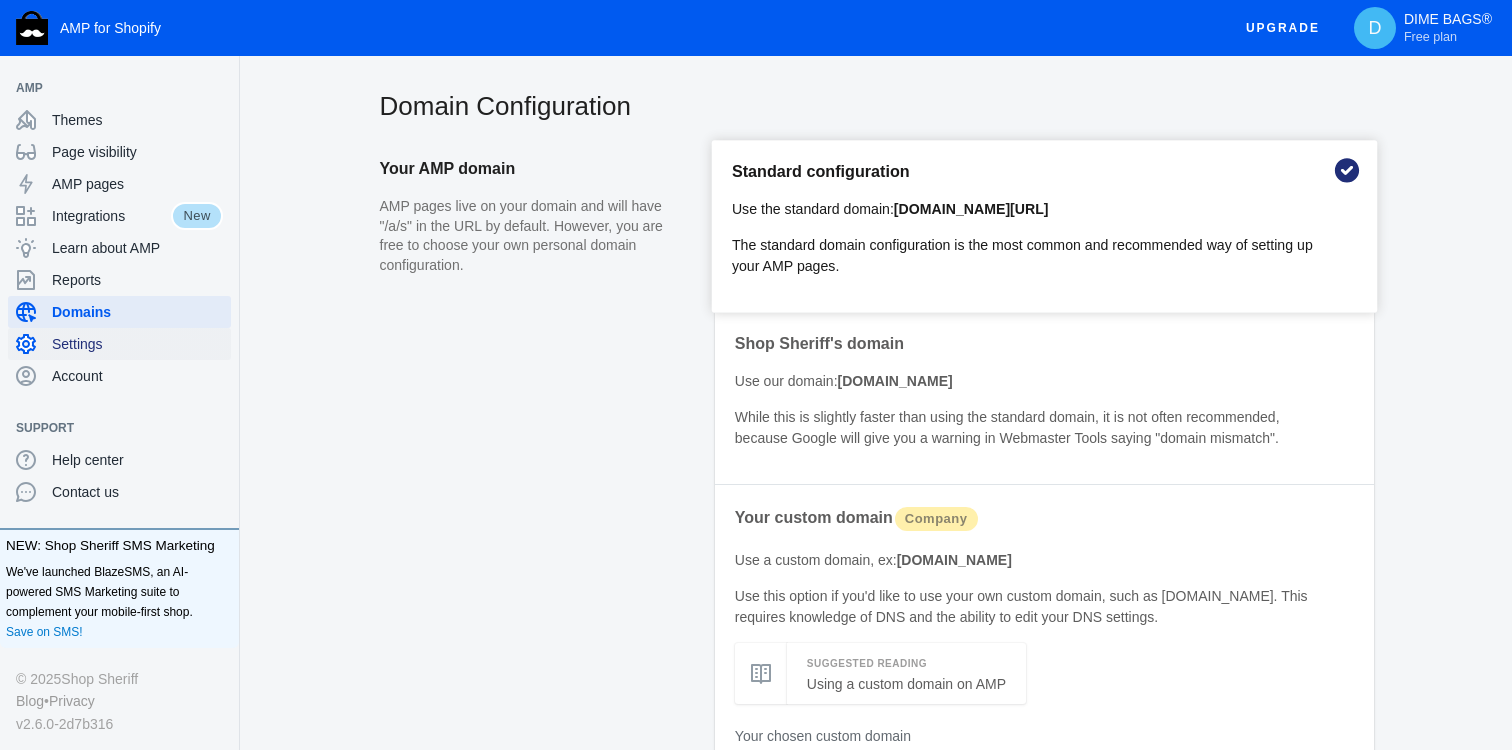click on "Settings" at bounding box center [137, 344] 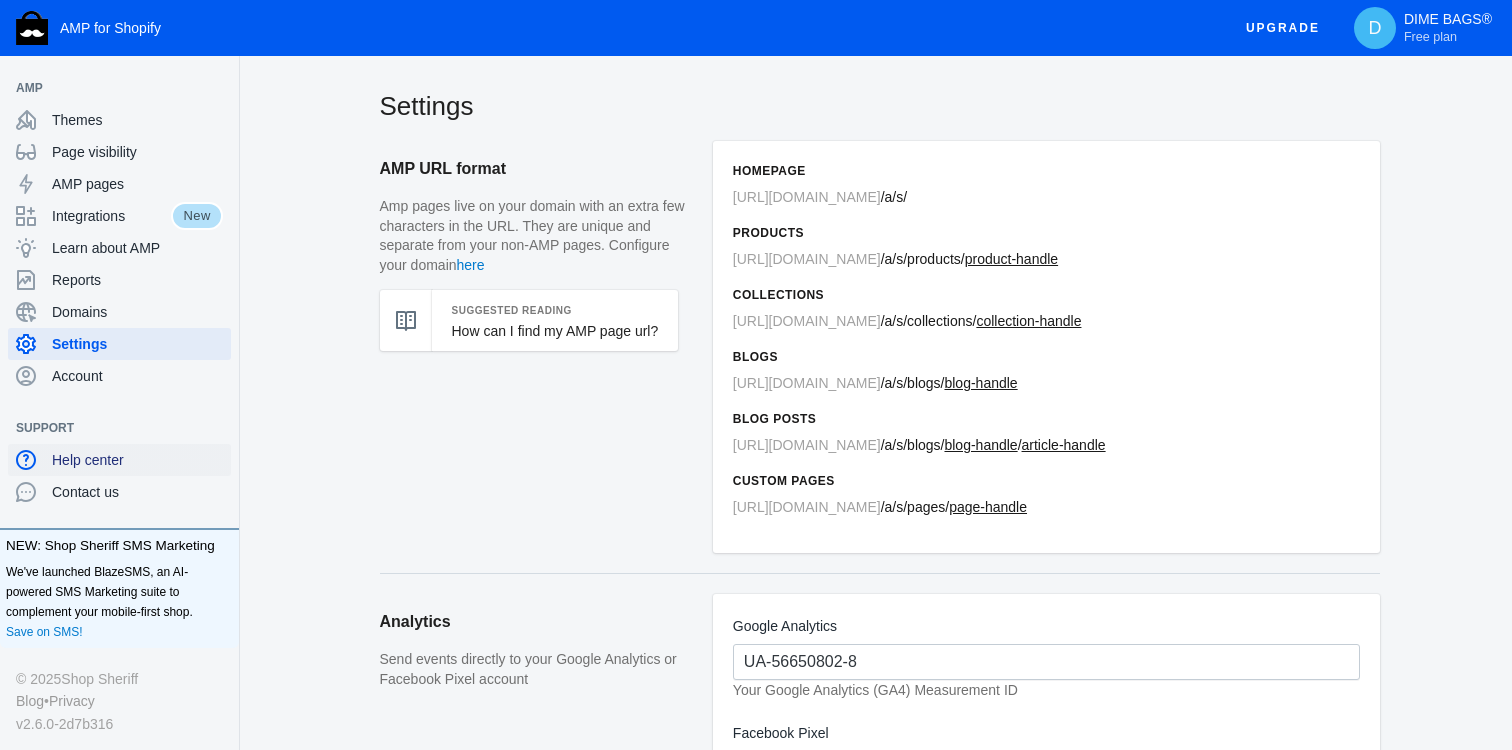 click on "Help center" at bounding box center [137, 460] 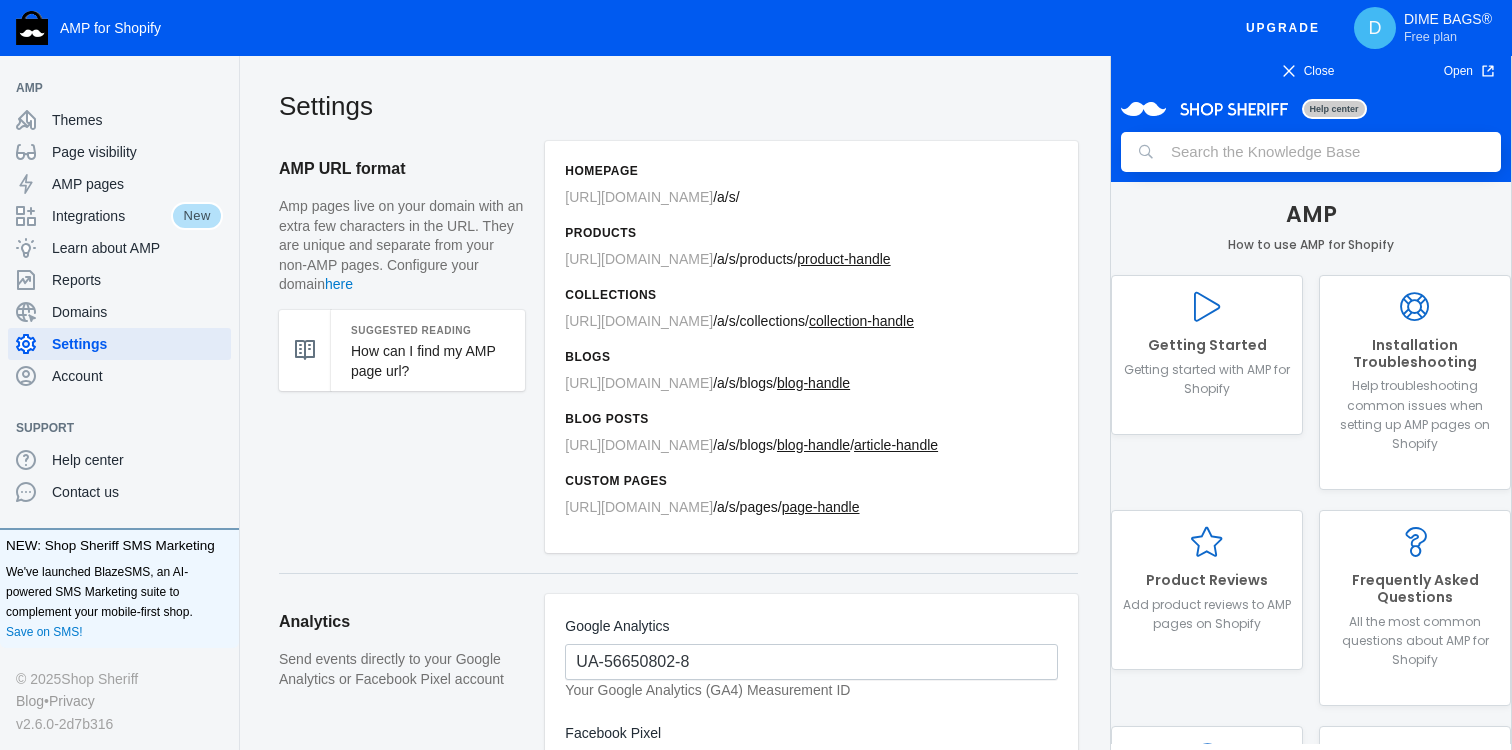 scroll, scrollTop: 0, scrollLeft: 0, axis: both 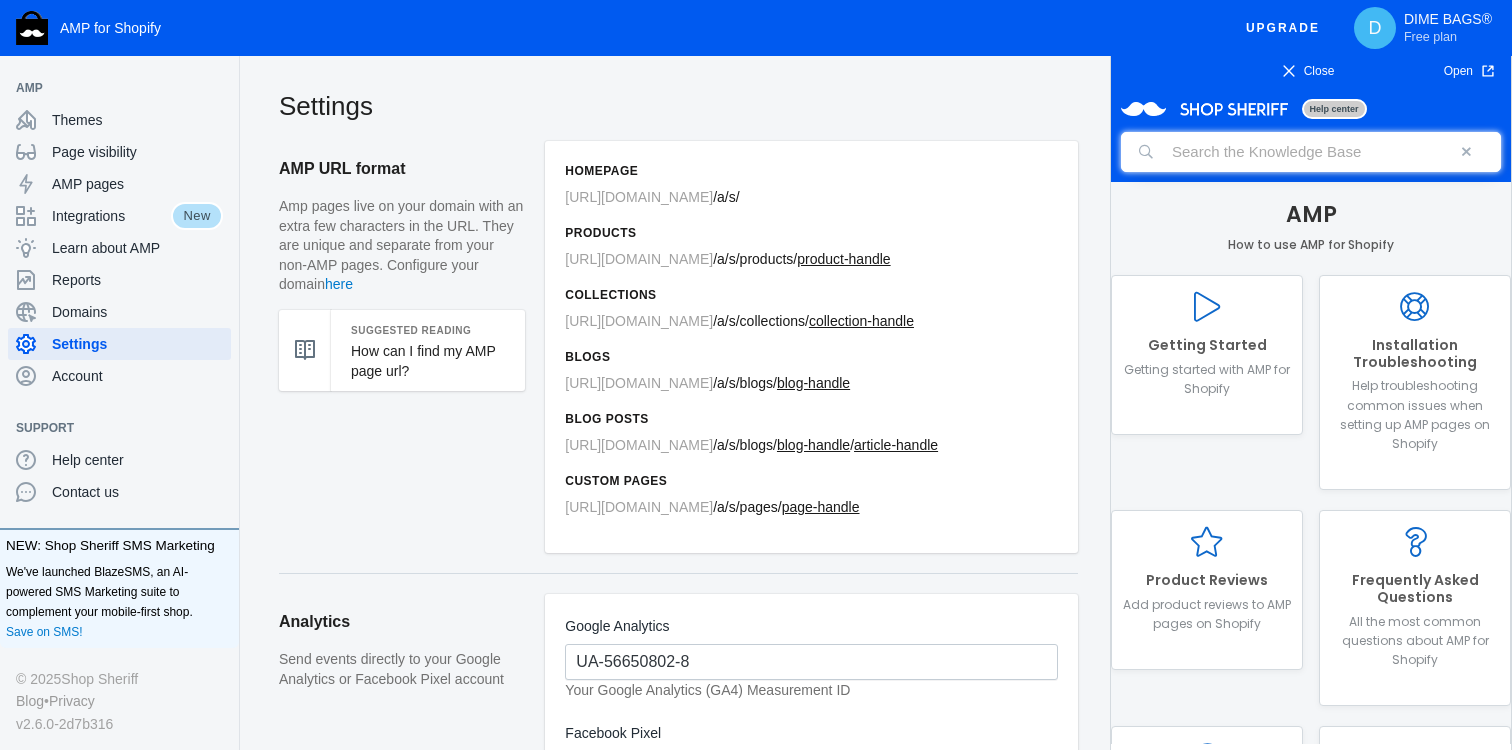 click at bounding box center [1311, 152] 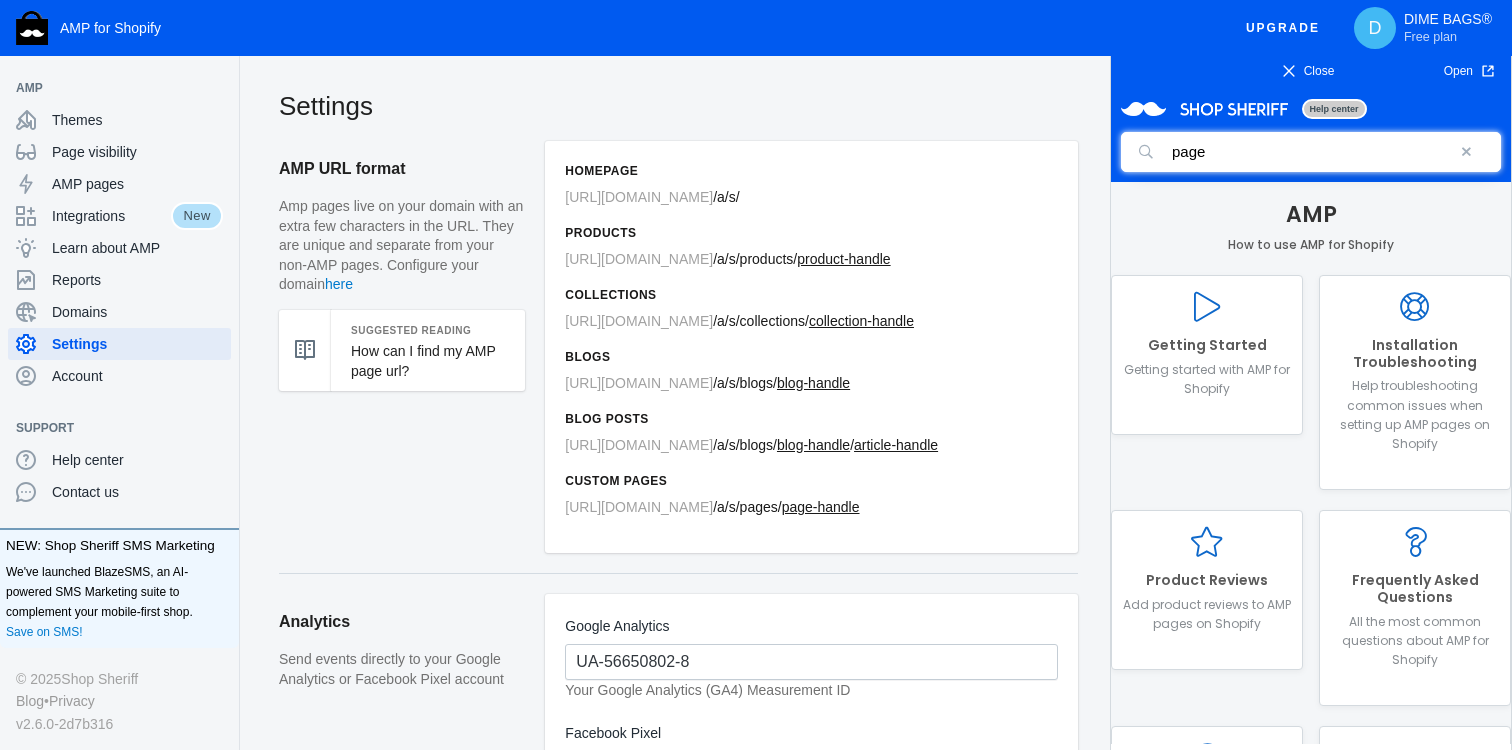 type on "pages" 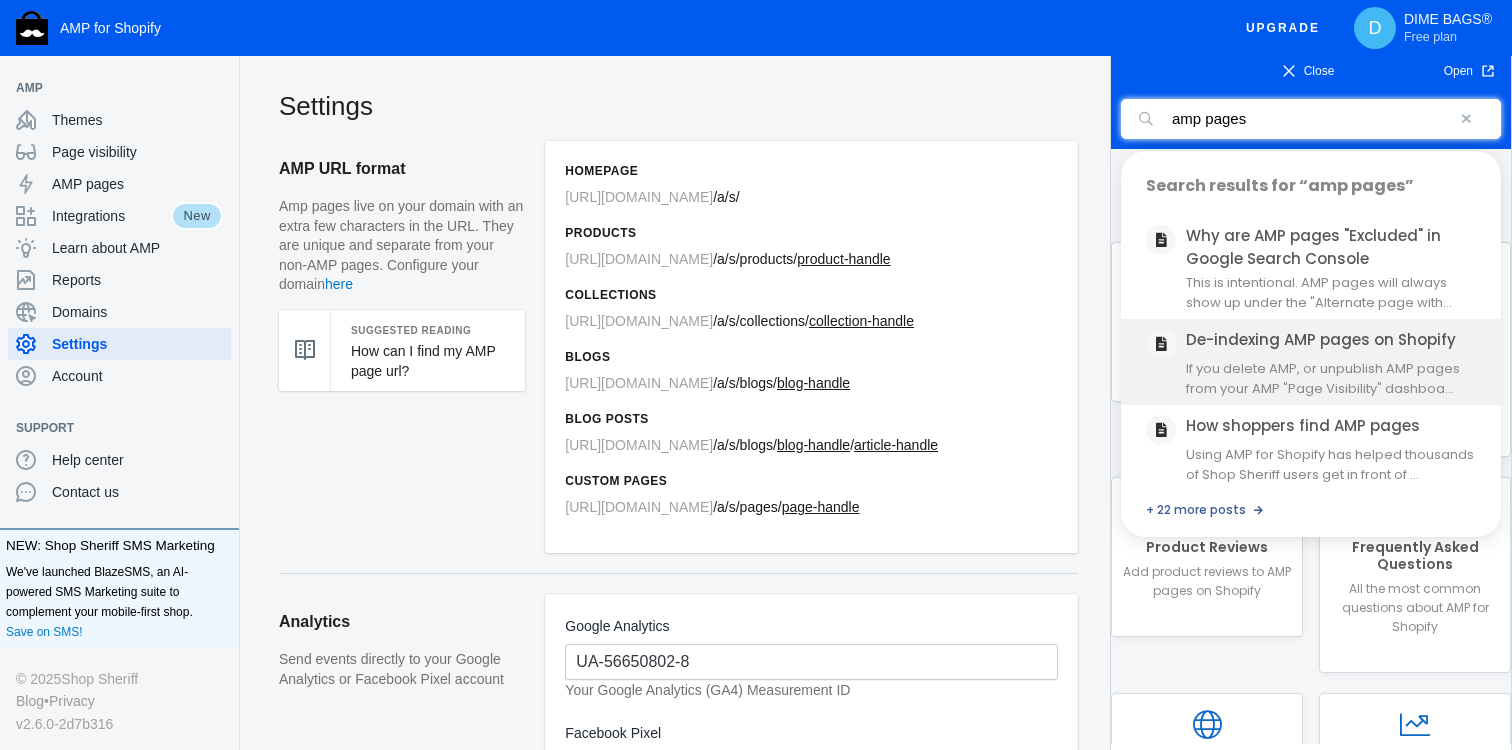 scroll, scrollTop: 35, scrollLeft: 0, axis: vertical 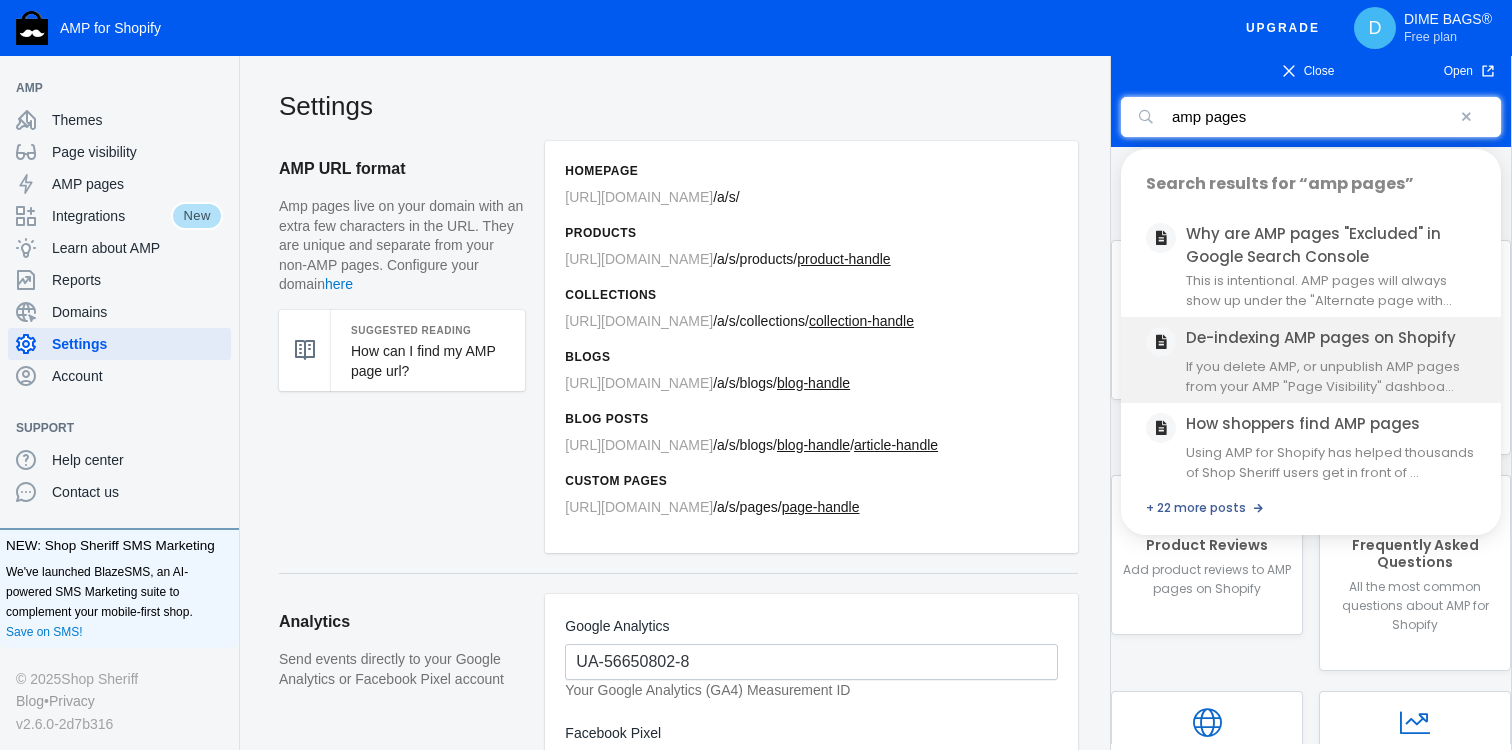 type on "amp pages" 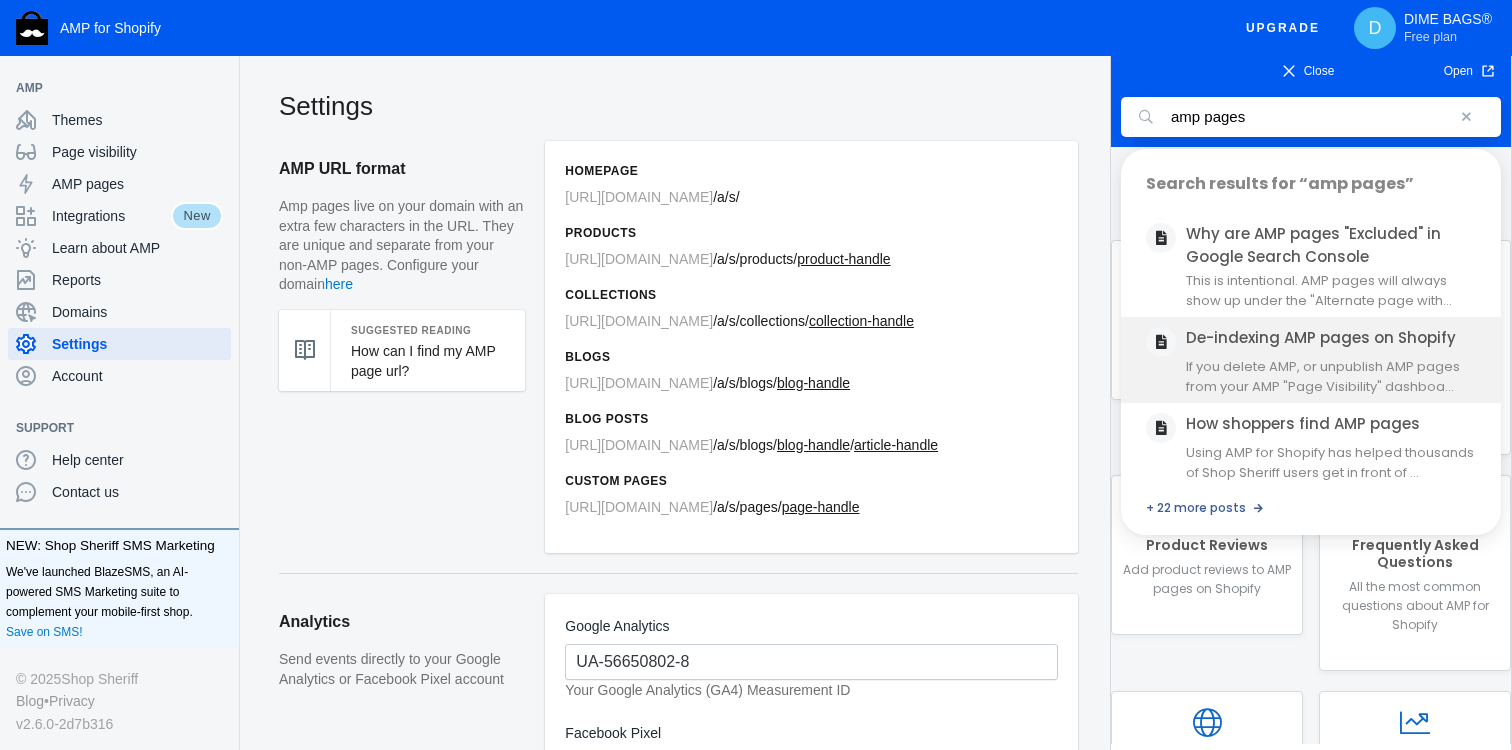 click on "De-indexing AMP pages on Shopify" at bounding box center (1321, 337) 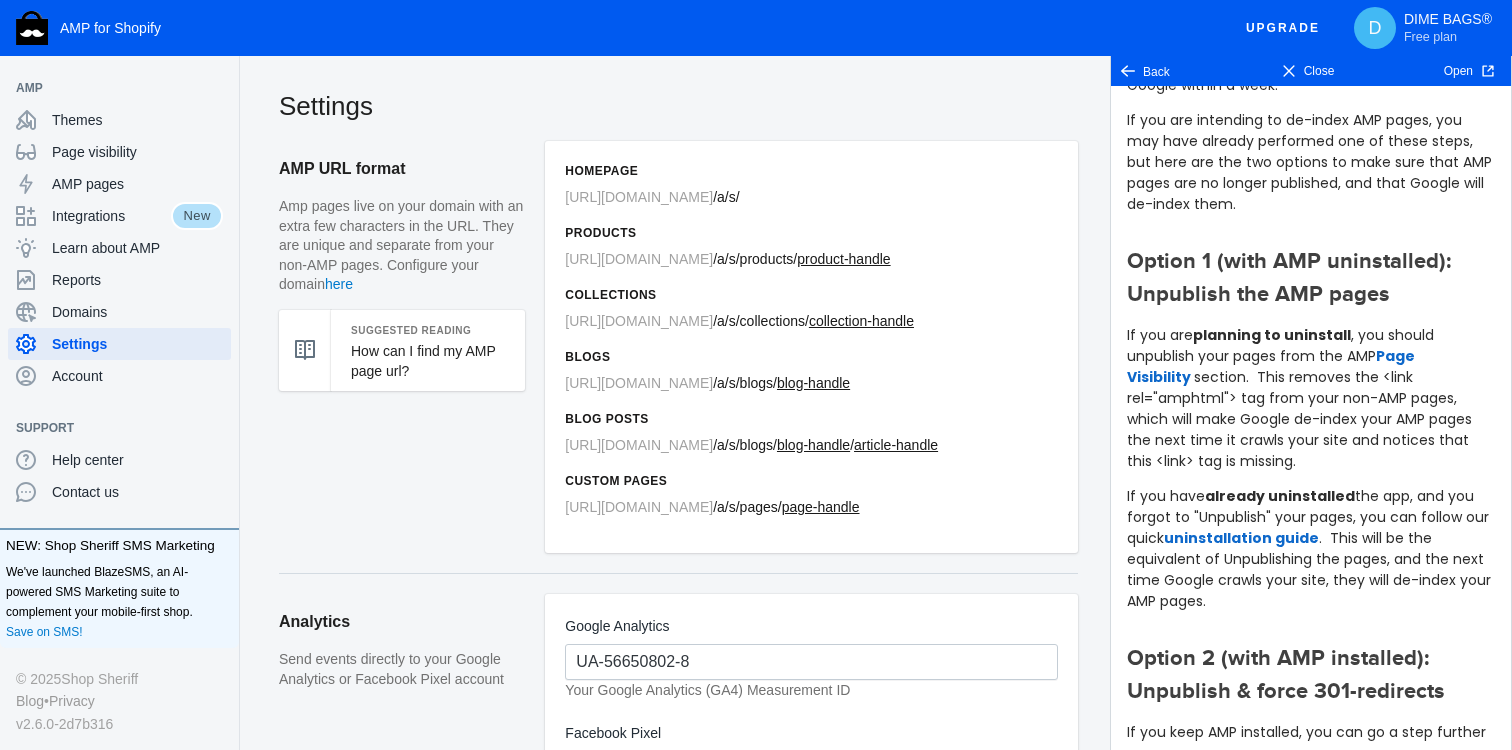 scroll, scrollTop: 492, scrollLeft: 0, axis: vertical 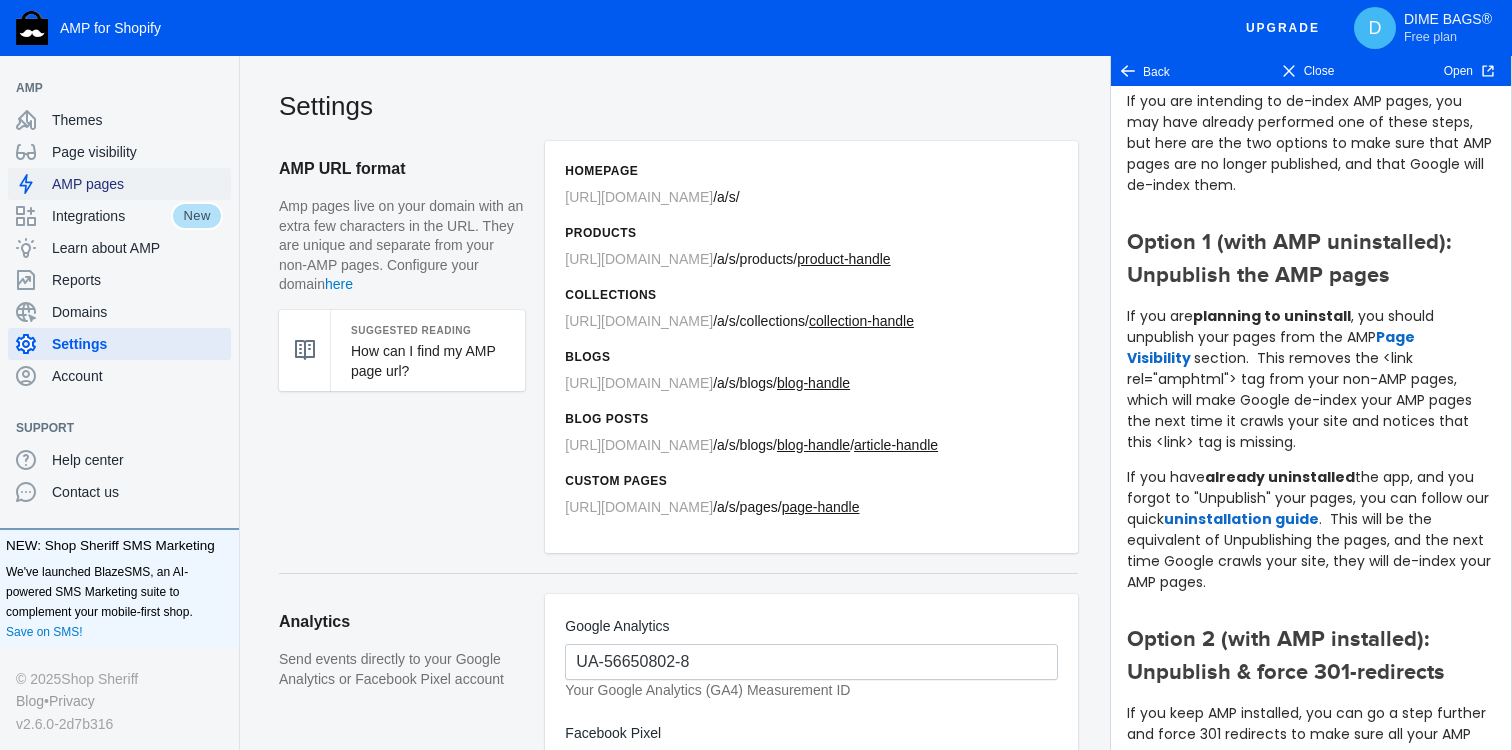 click on "AMP pages" at bounding box center [137, 184] 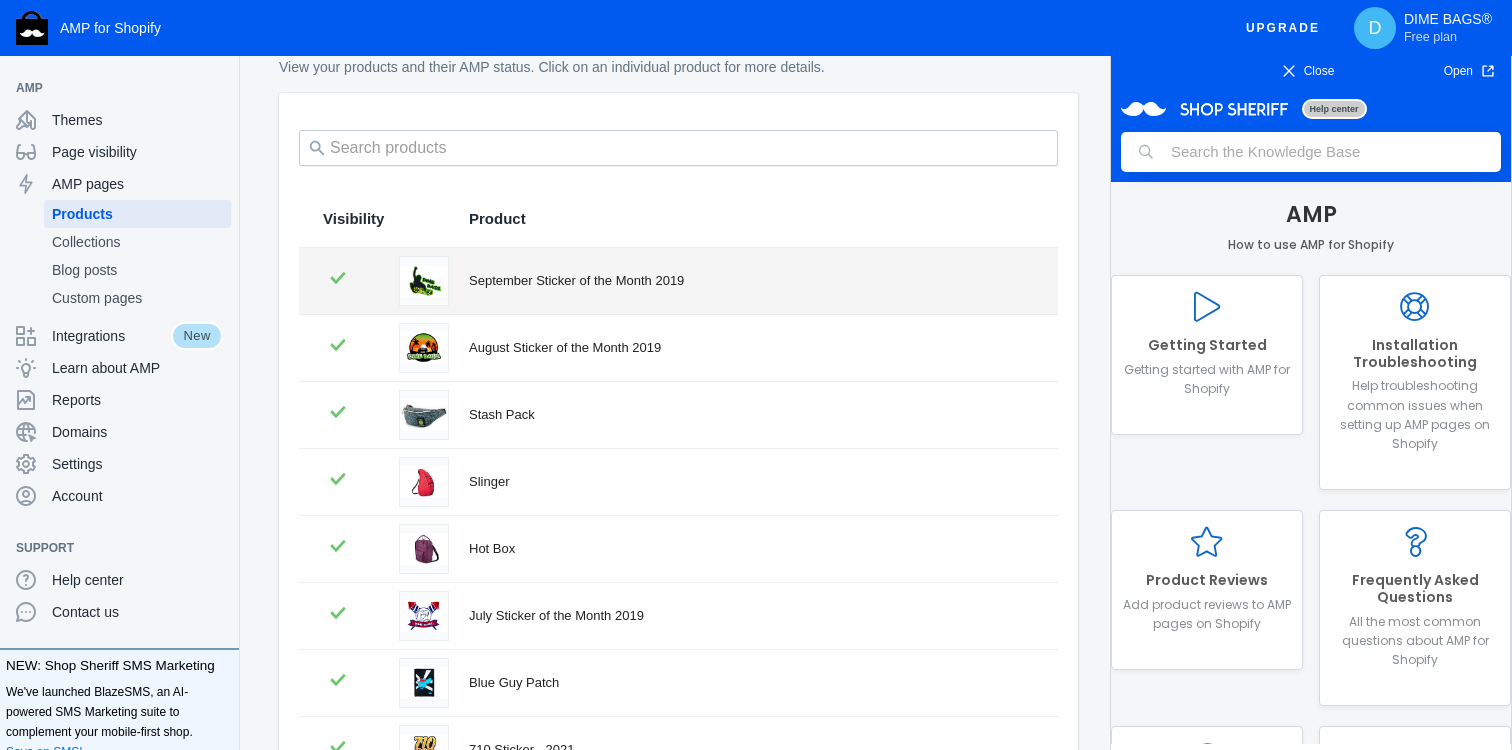 scroll, scrollTop: 84, scrollLeft: 0, axis: vertical 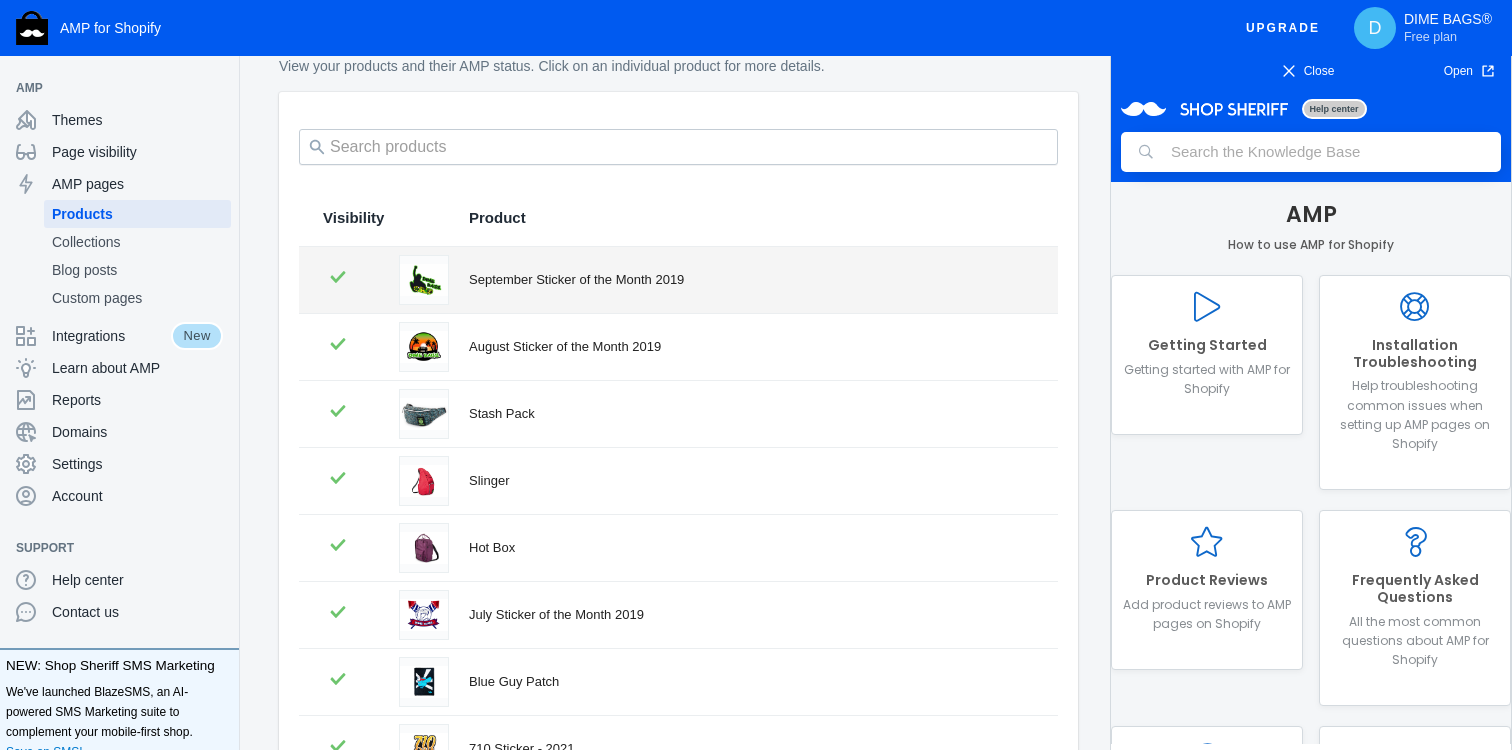 click on "September Sticker of the Month 2019" 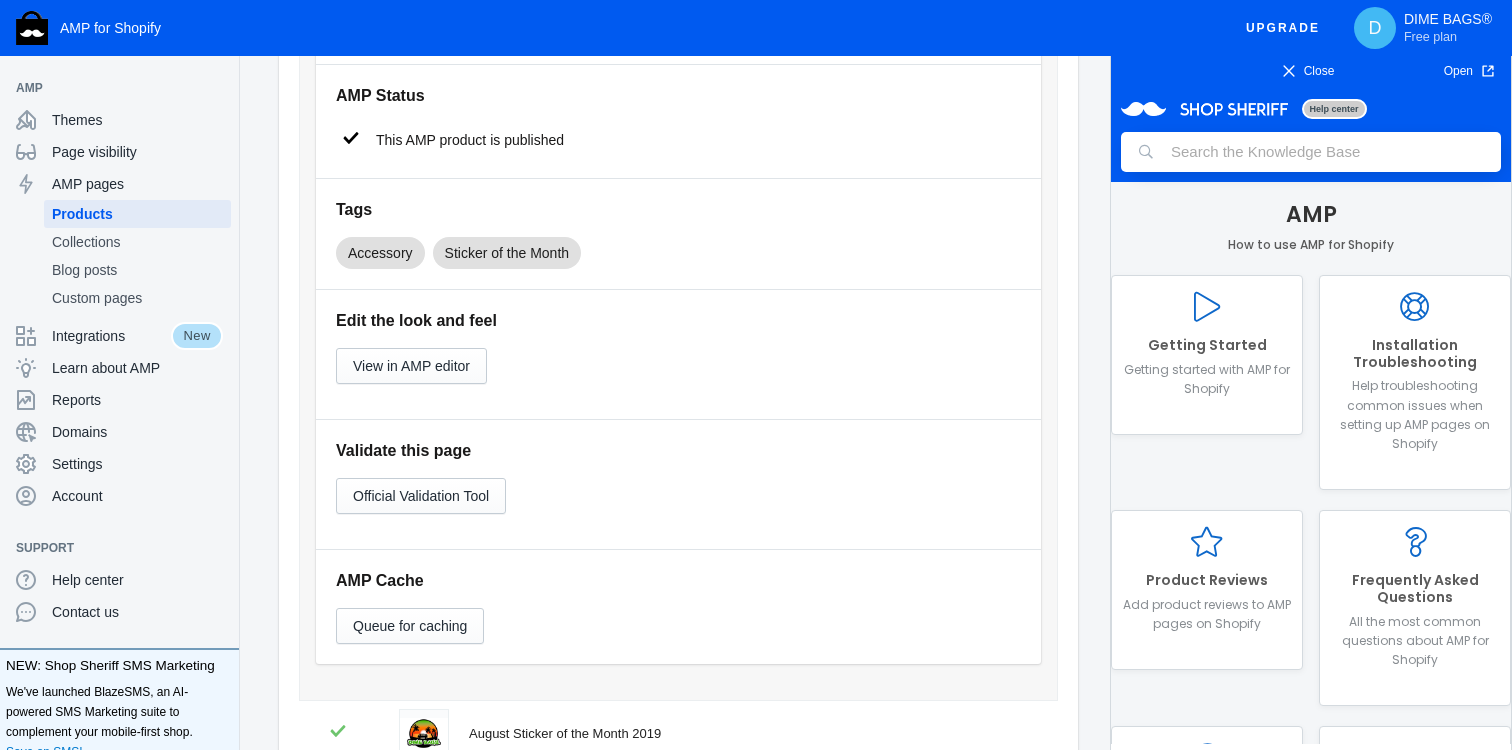 scroll, scrollTop: 467, scrollLeft: 0, axis: vertical 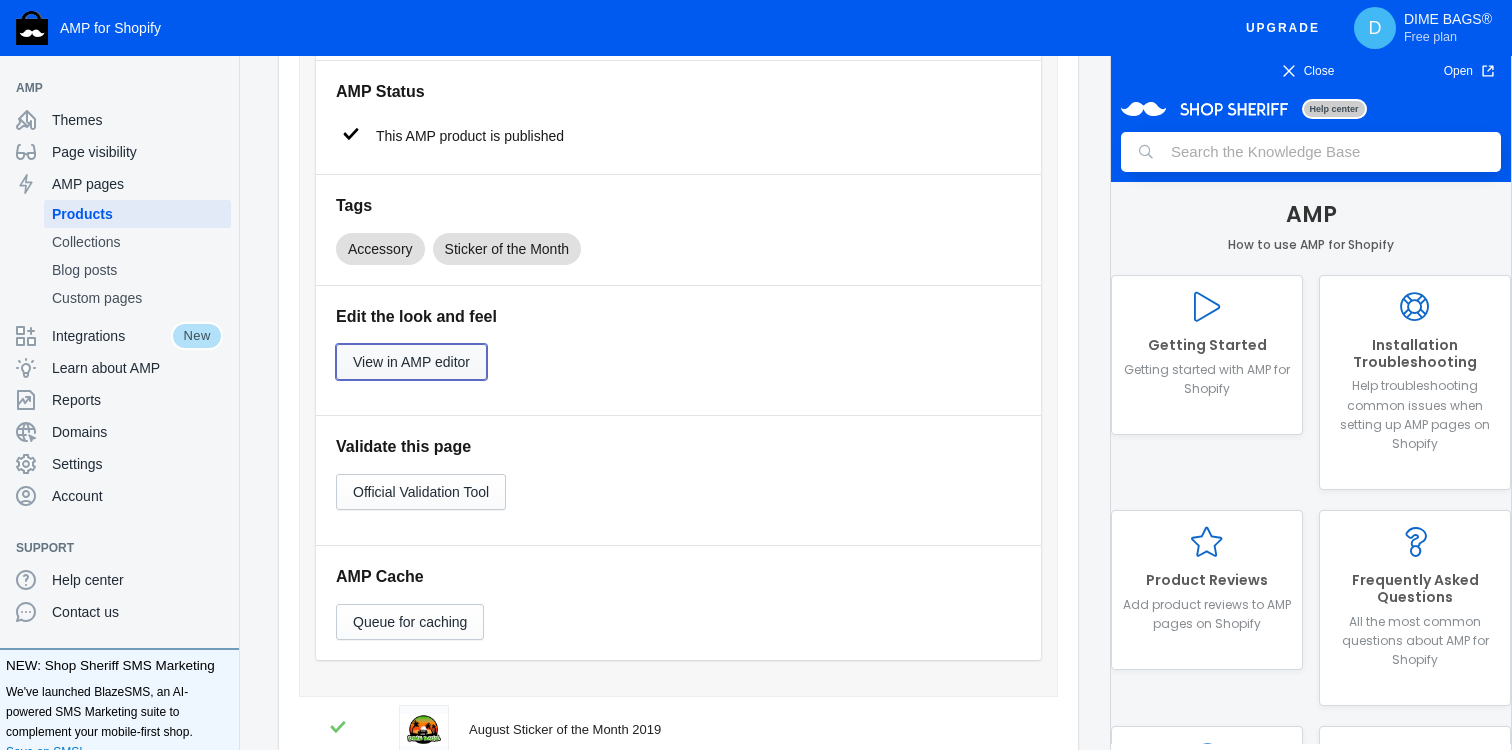 click on "View in AMP editor" 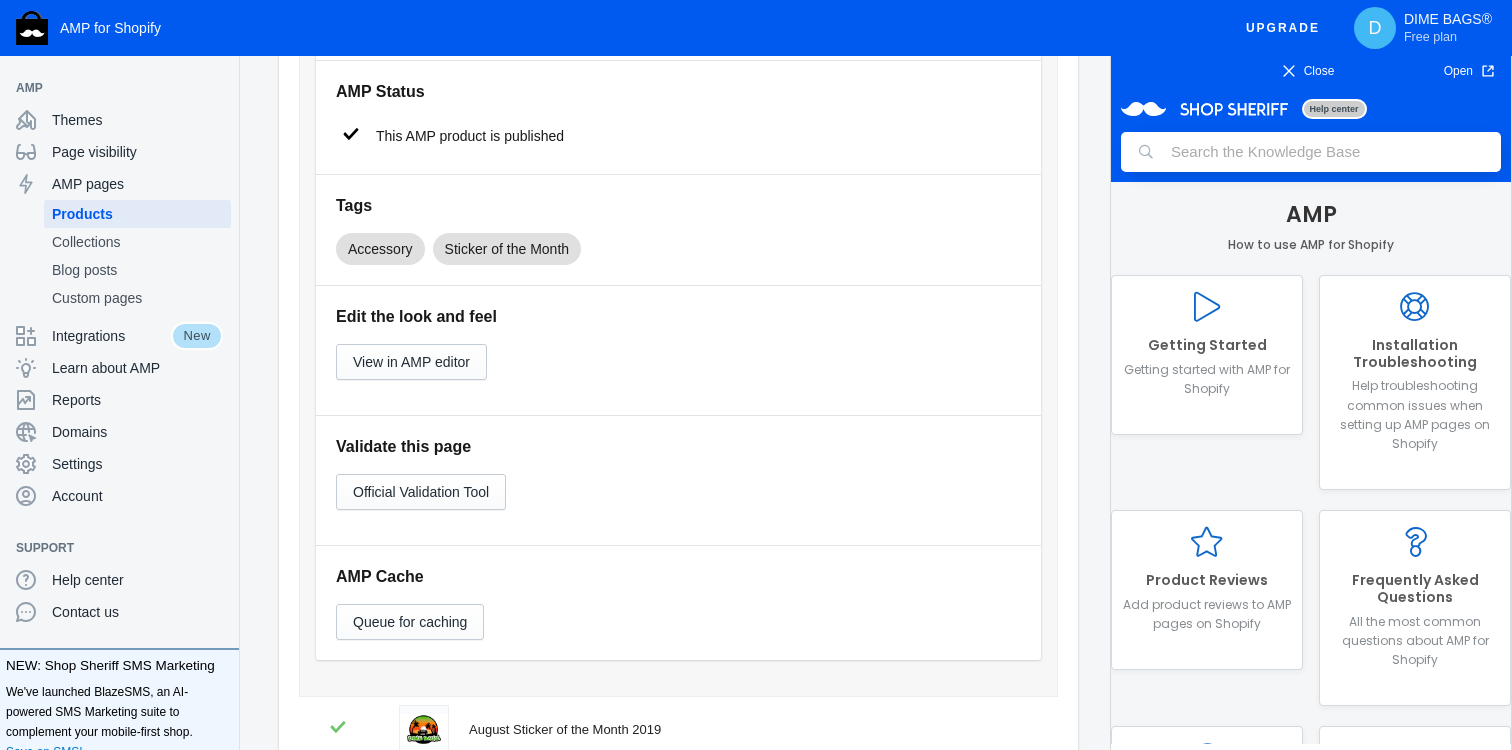 click at bounding box center [1311, 157] 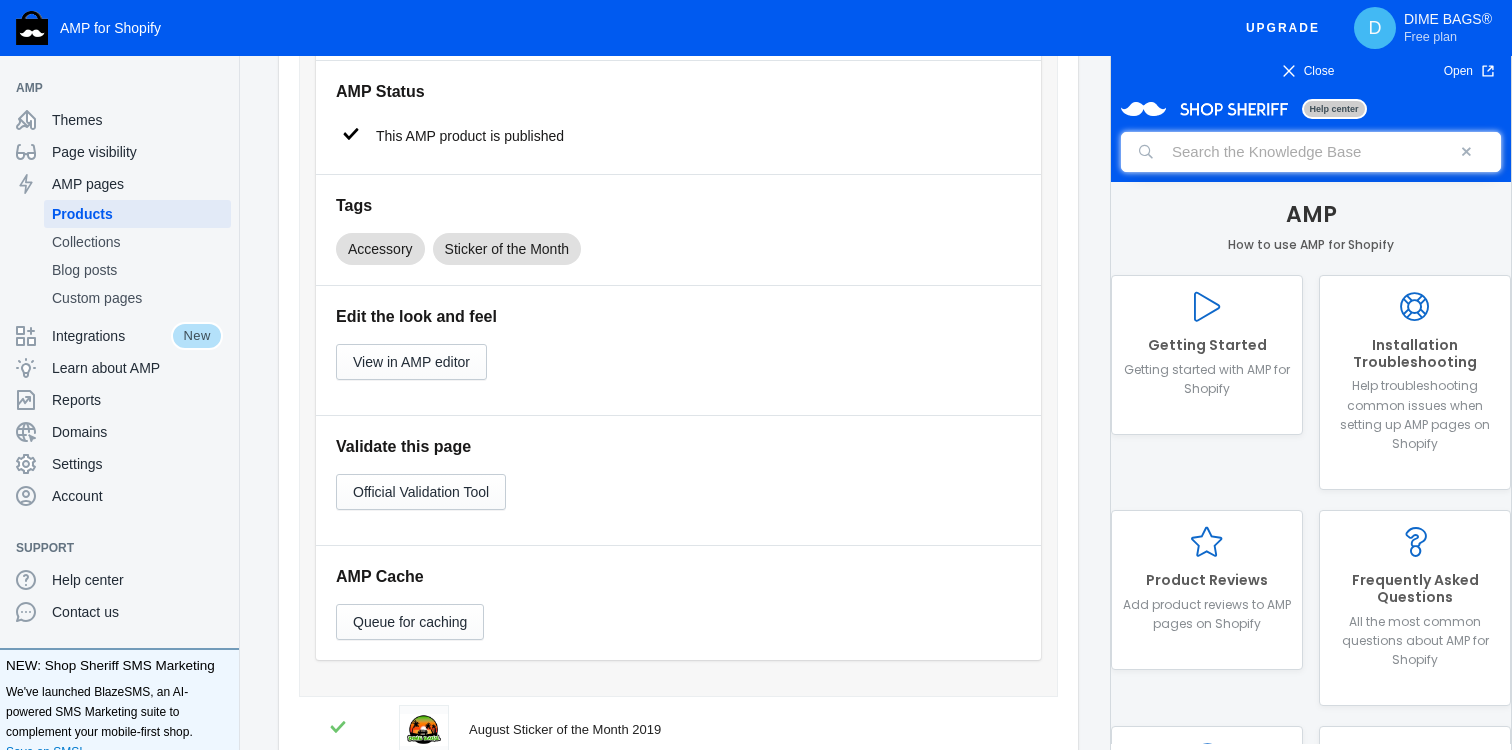 click at bounding box center (1311, 152) 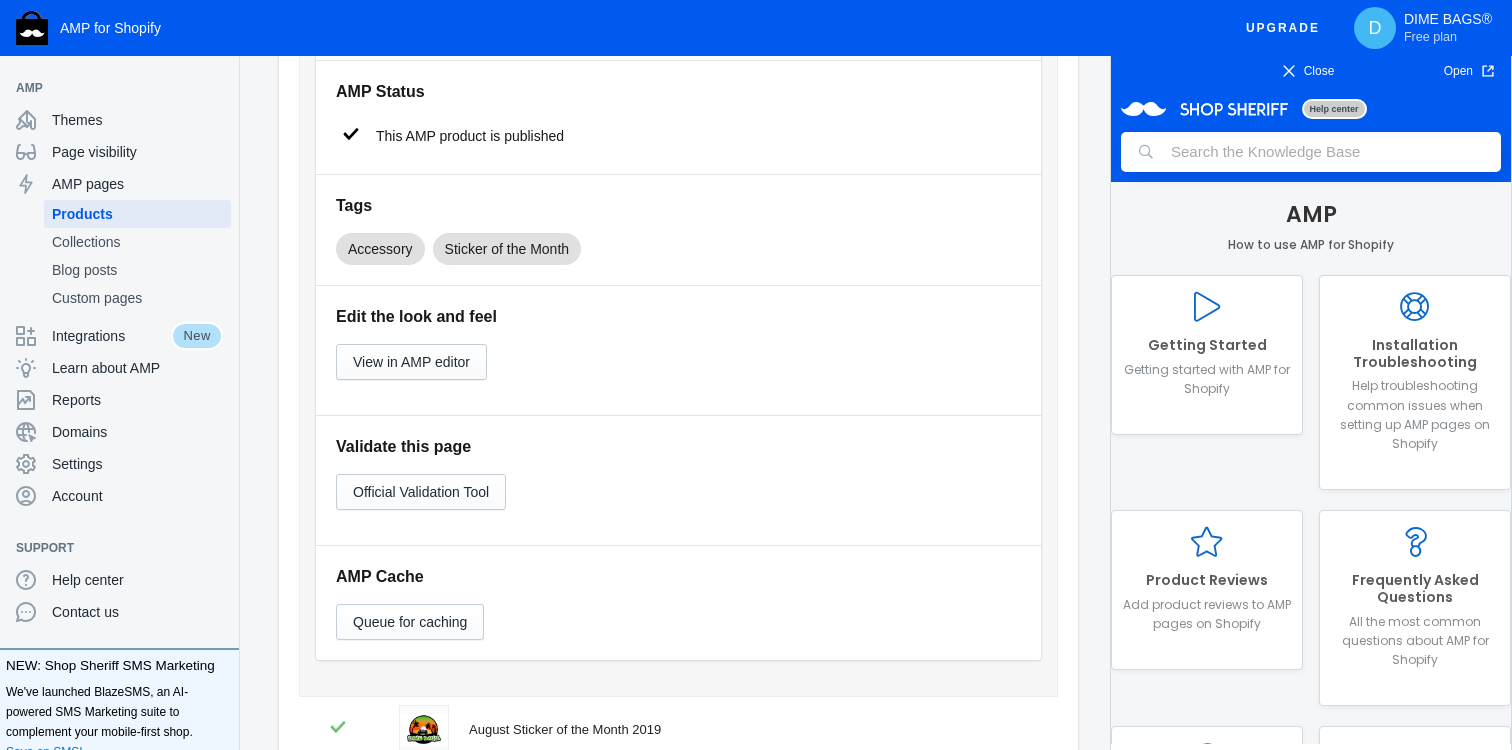 click at bounding box center [1311, 157] 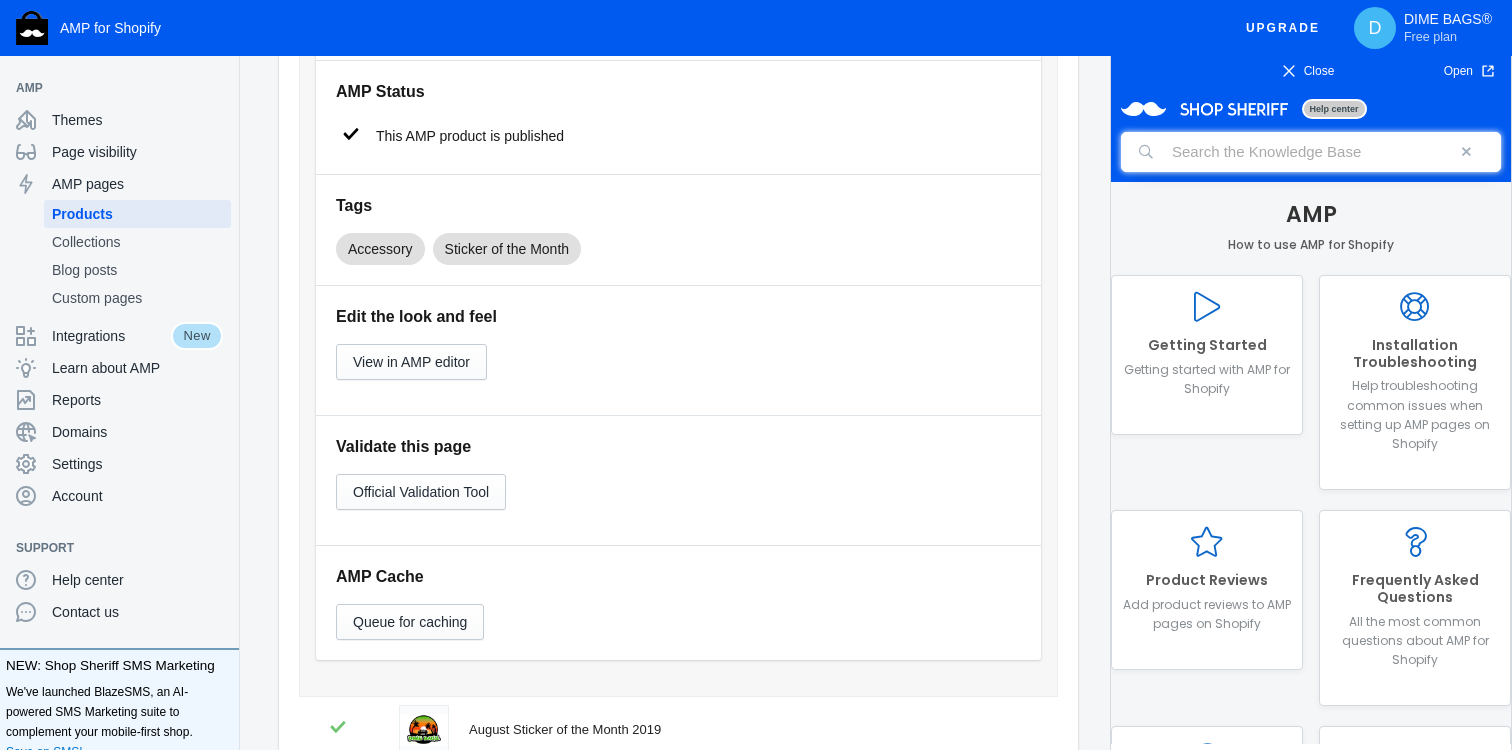 click at bounding box center (1311, 152) 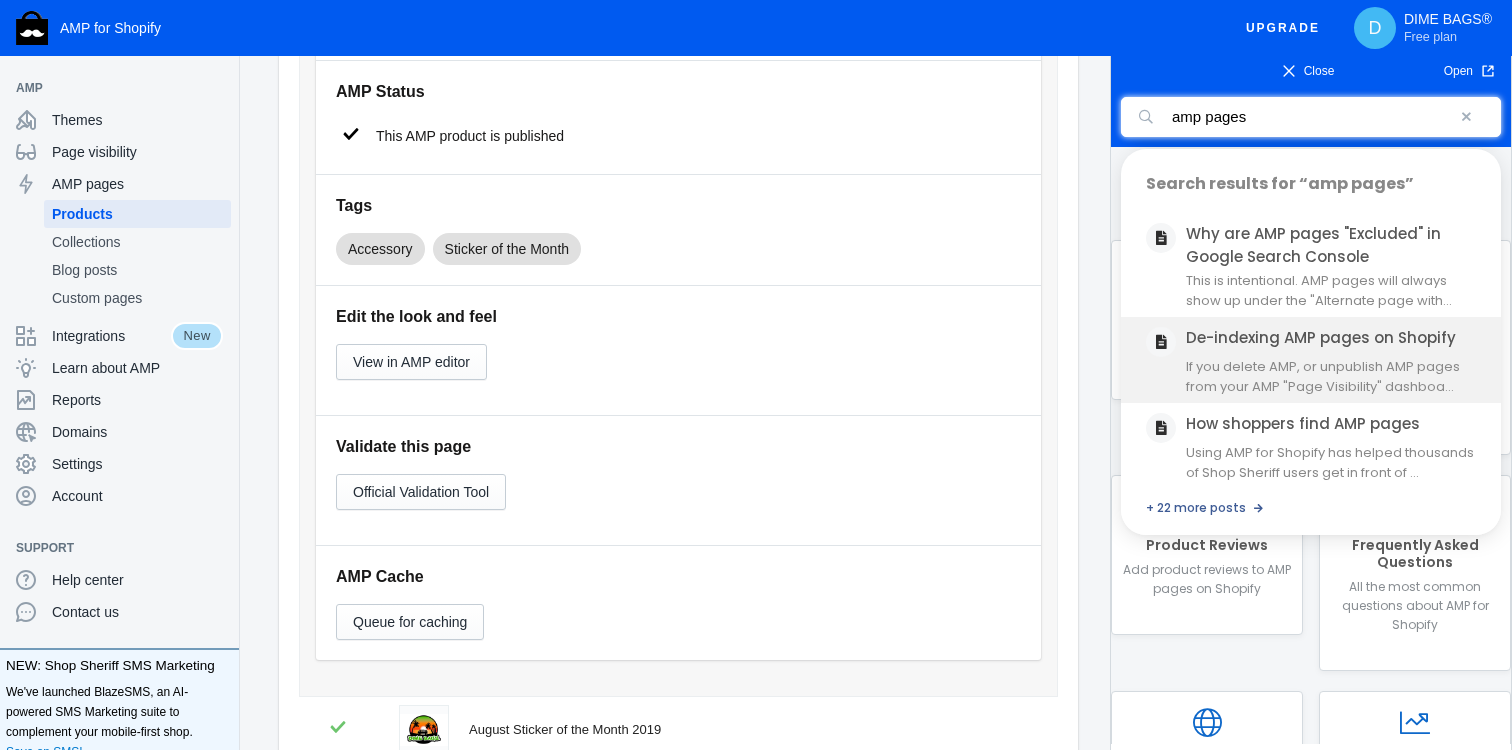 scroll, scrollTop: 48, scrollLeft: 0, axis: vertical 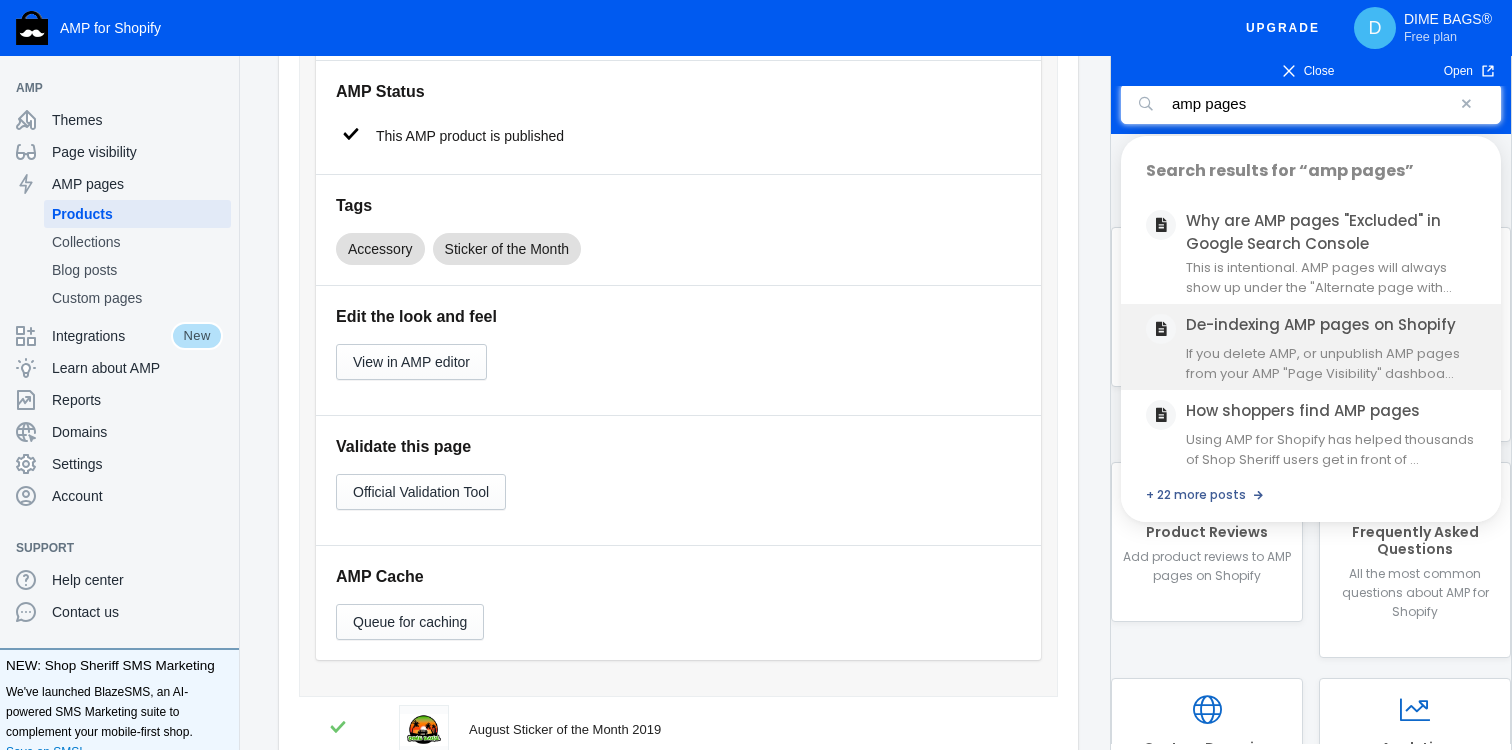 type on "amp pages" 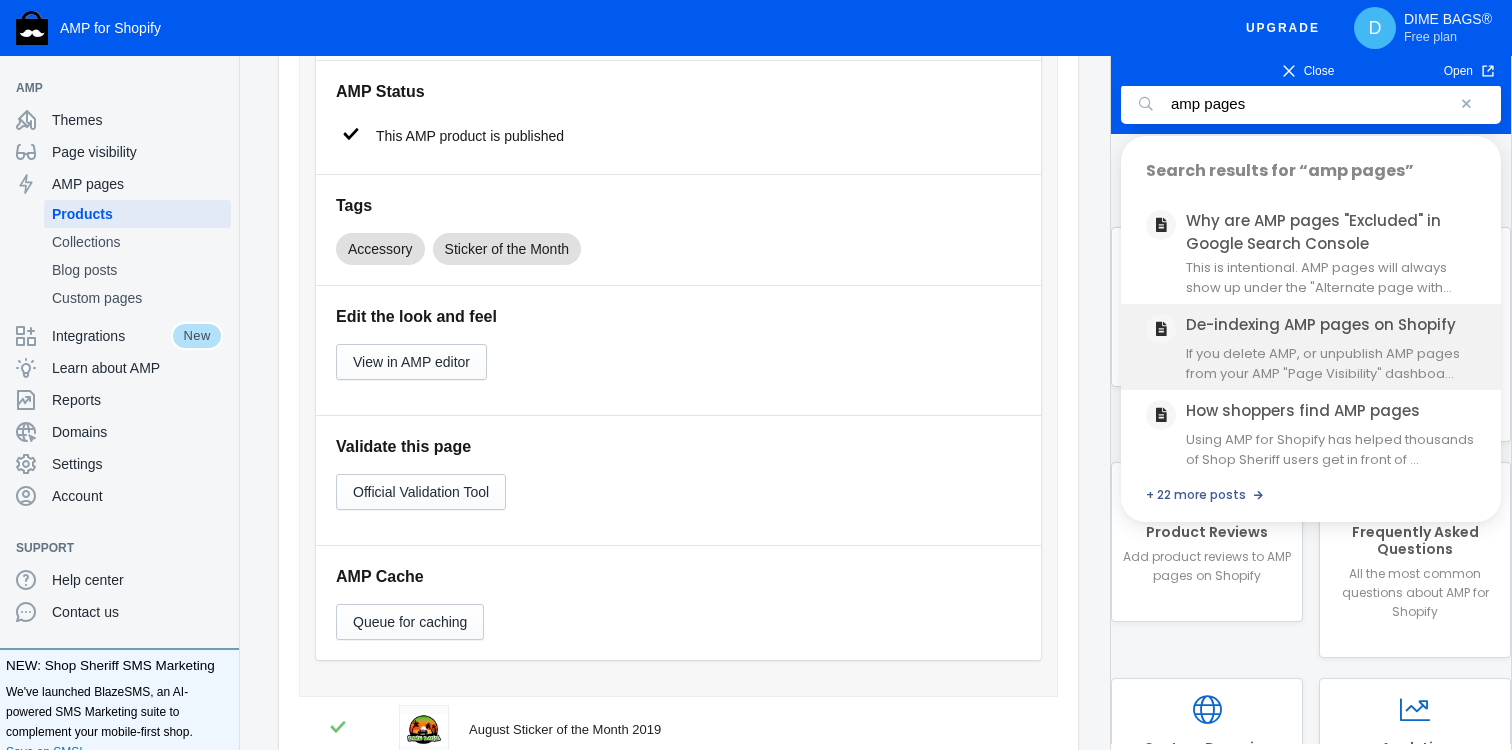 click on "De-indexing AMP pages on Shopify" at bounding box center (1321, 324) 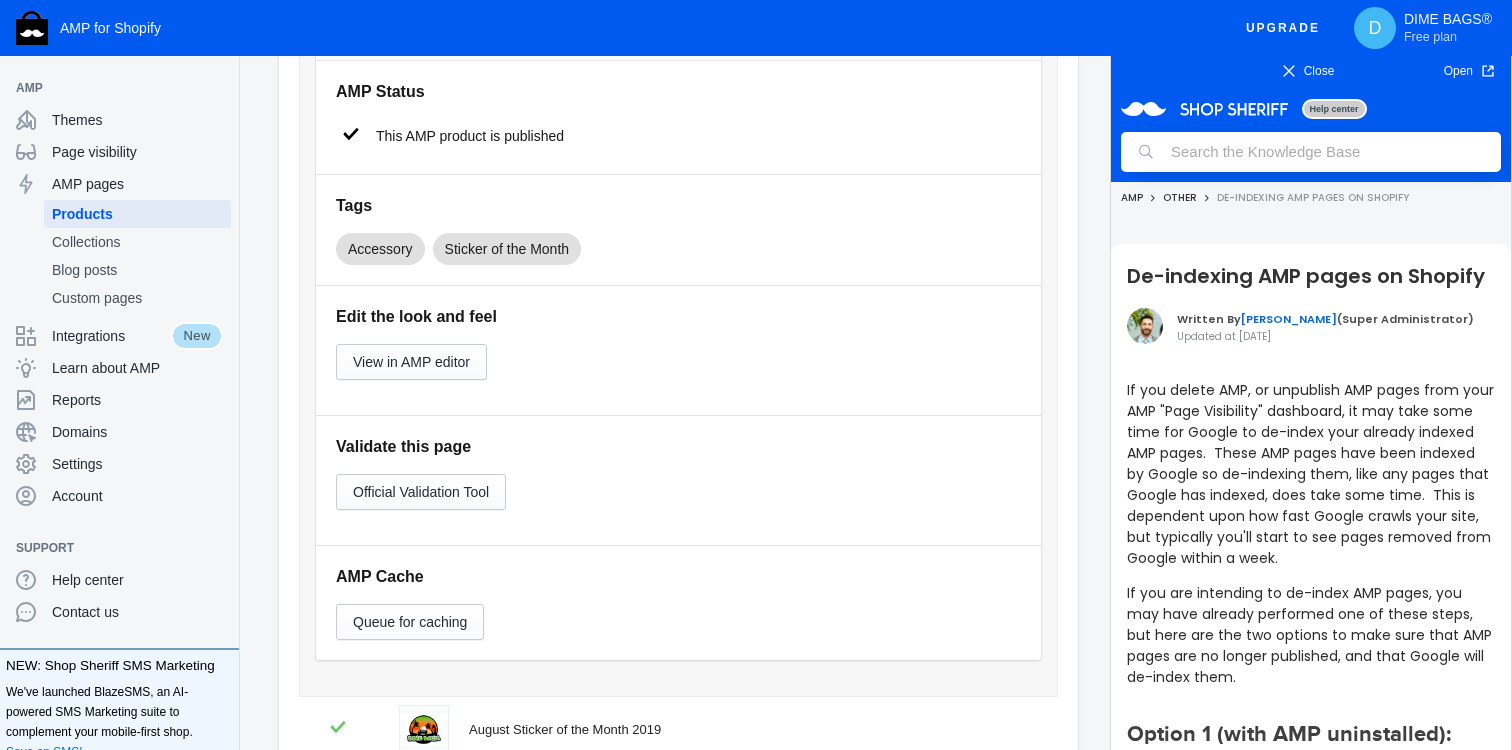 scroll, scrollTop: 0, scrollLeft: 0, axis: both 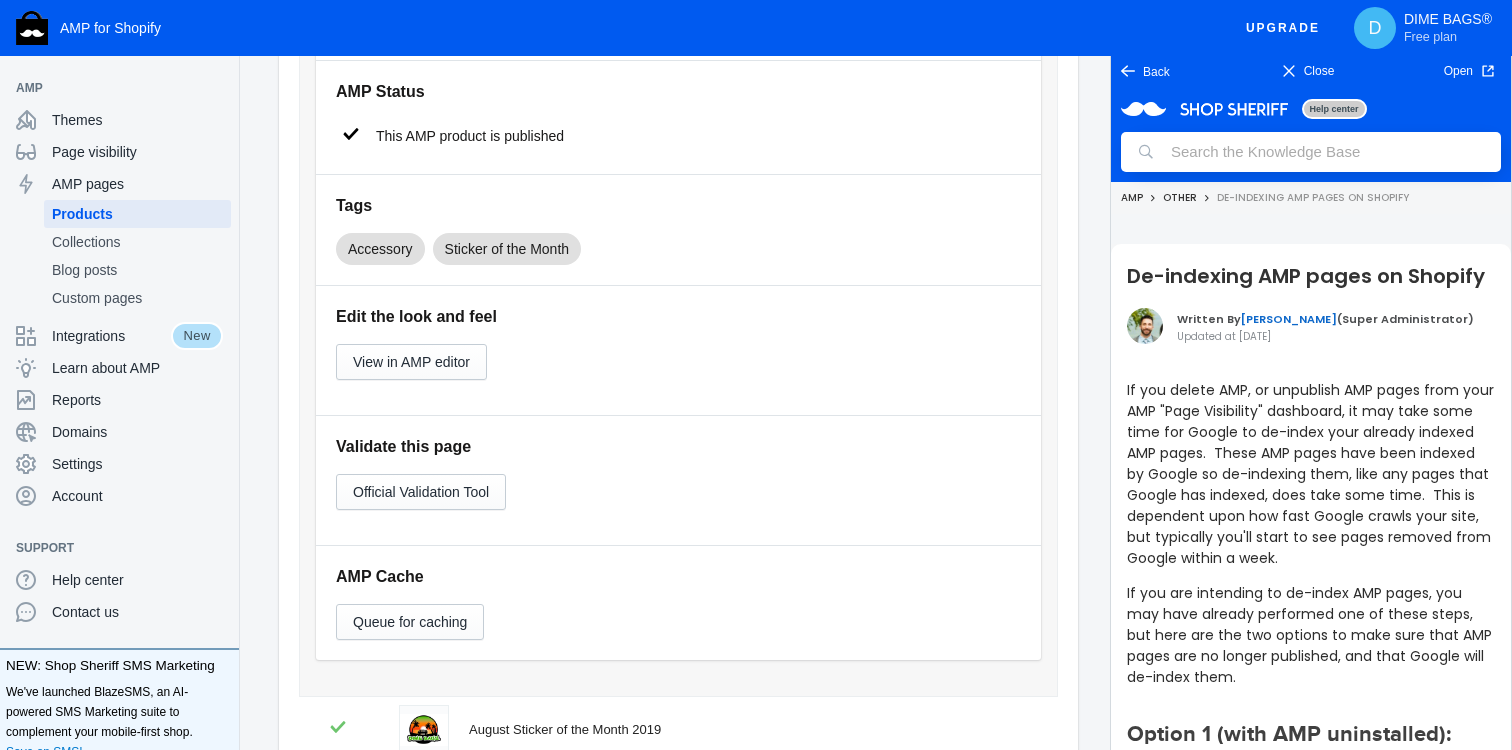 click on "Open" at bounding box center [1458, 71] 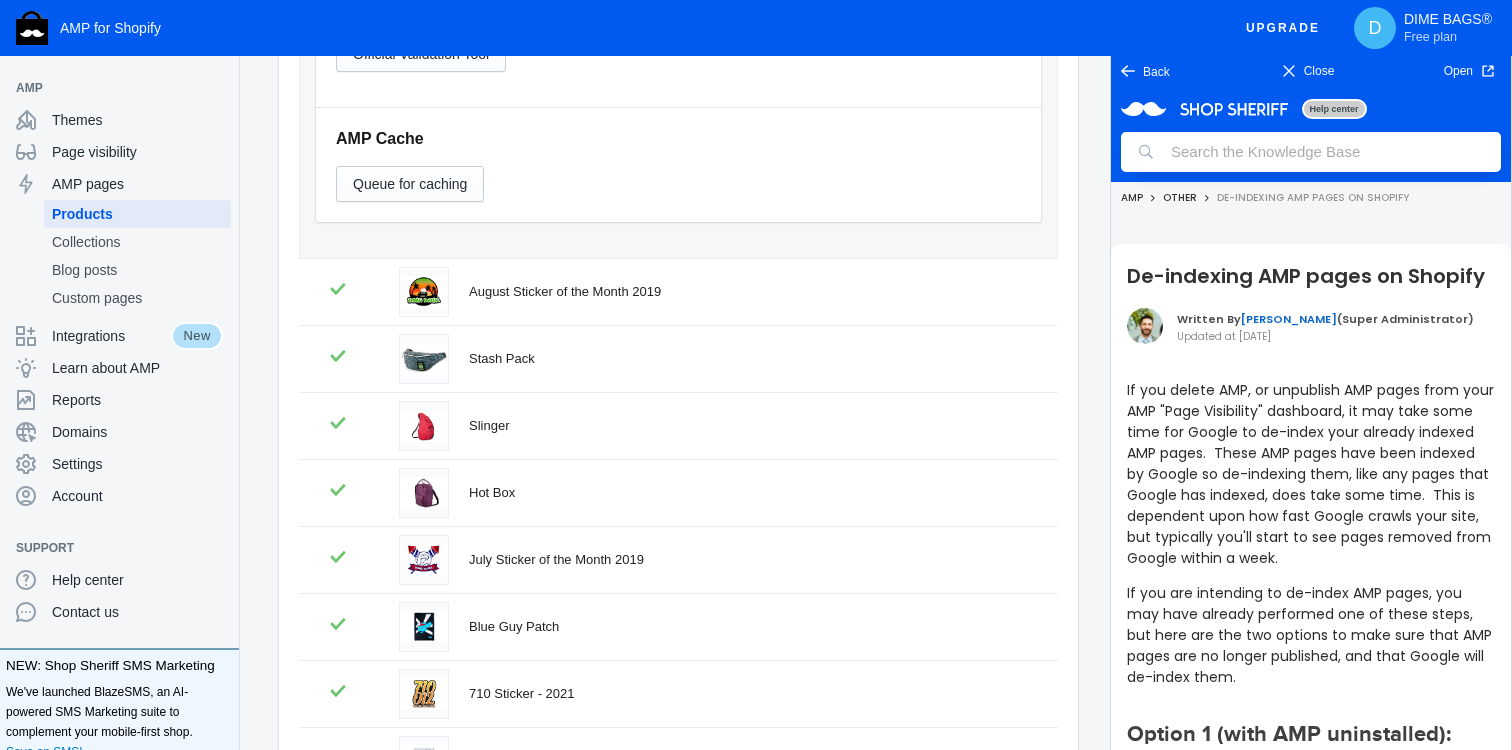 scroll, scrollTop: 1197, scrollLeft: 0, axis: vertical 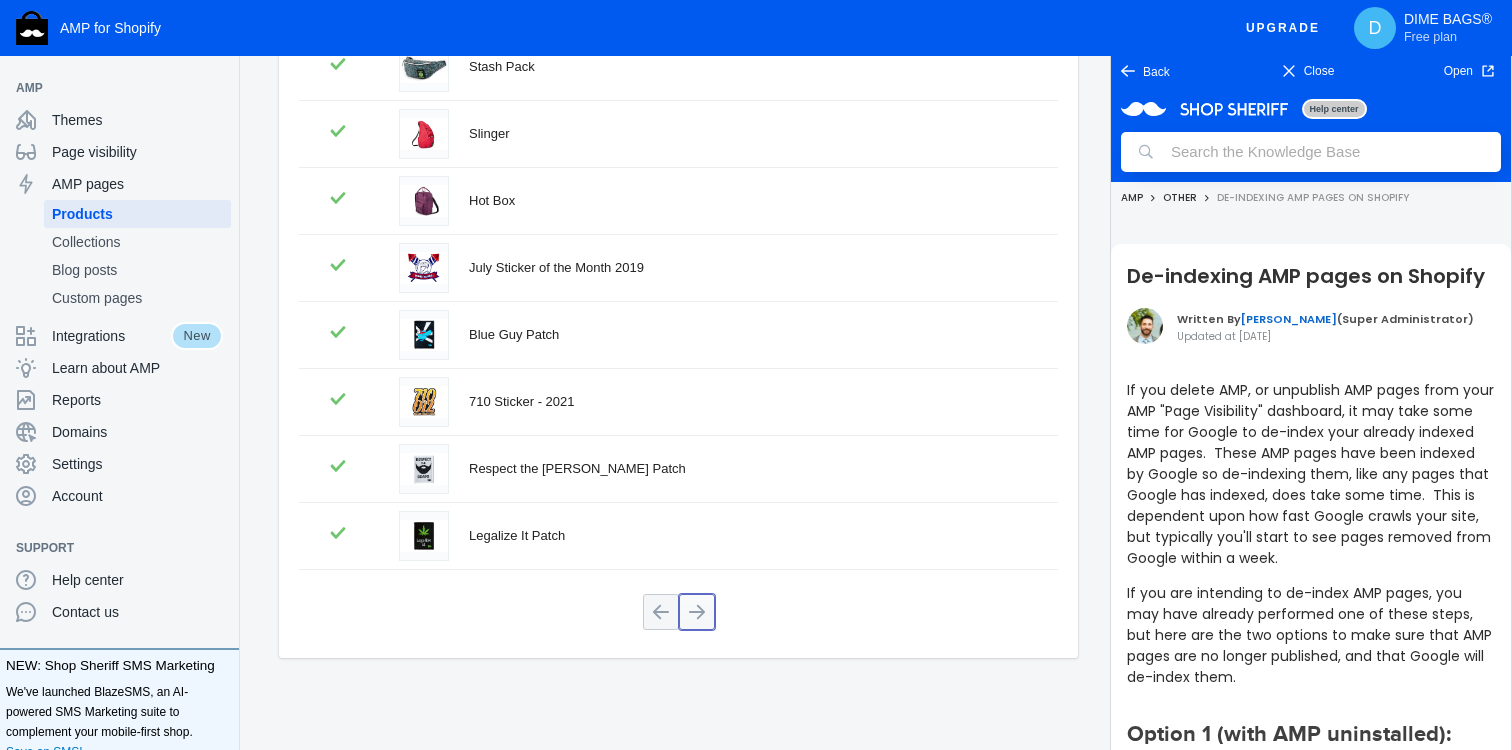 click 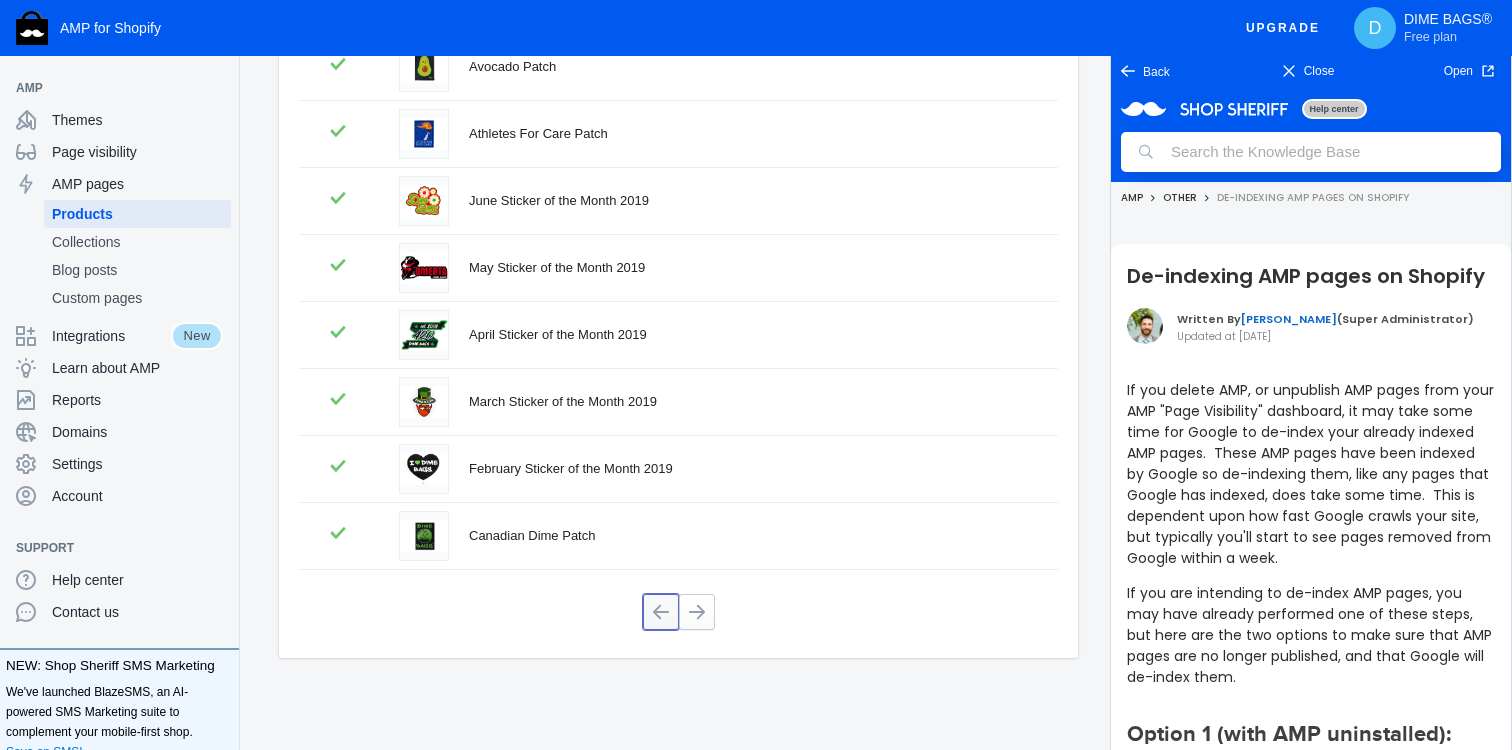 click 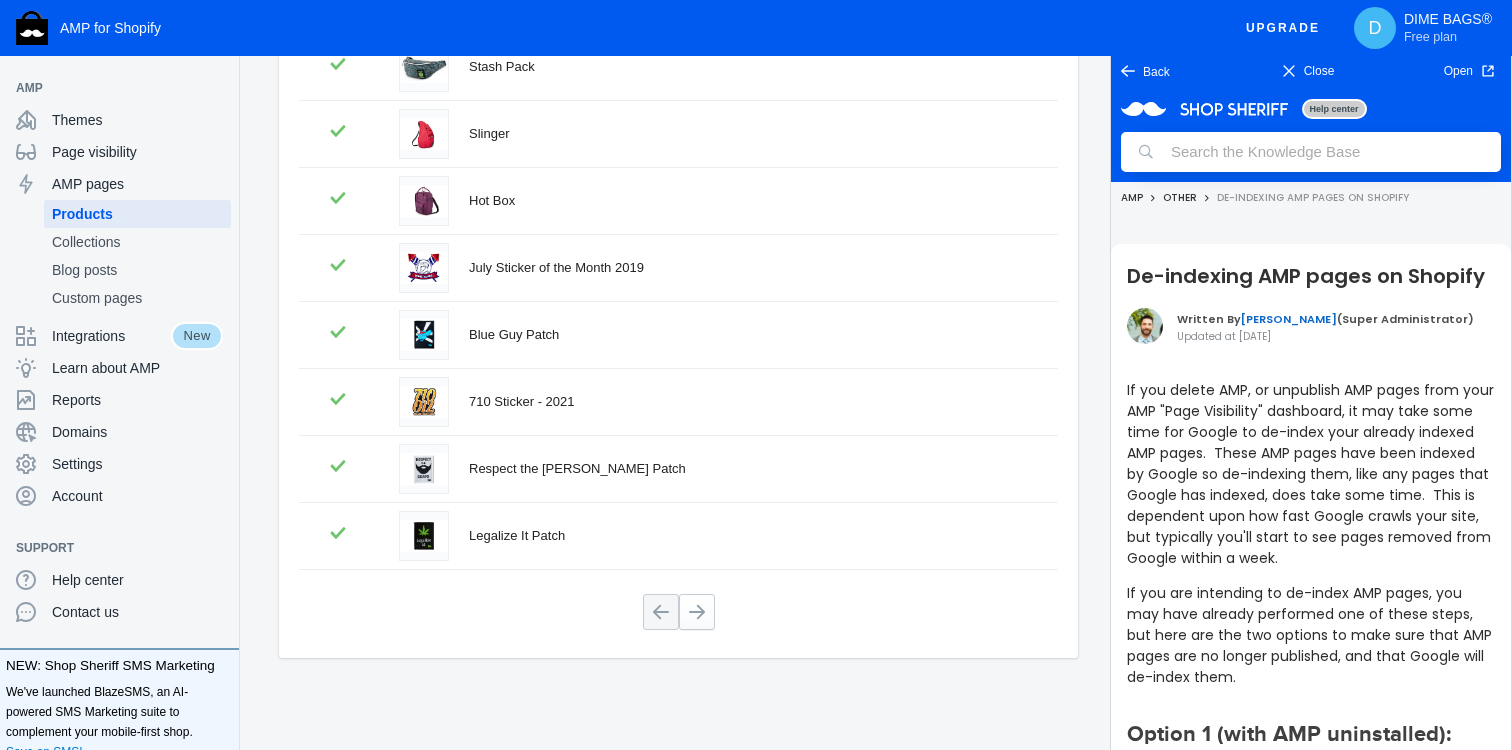 scroll, scrollTop: 431, scrollLeft: 0, axis: vertical 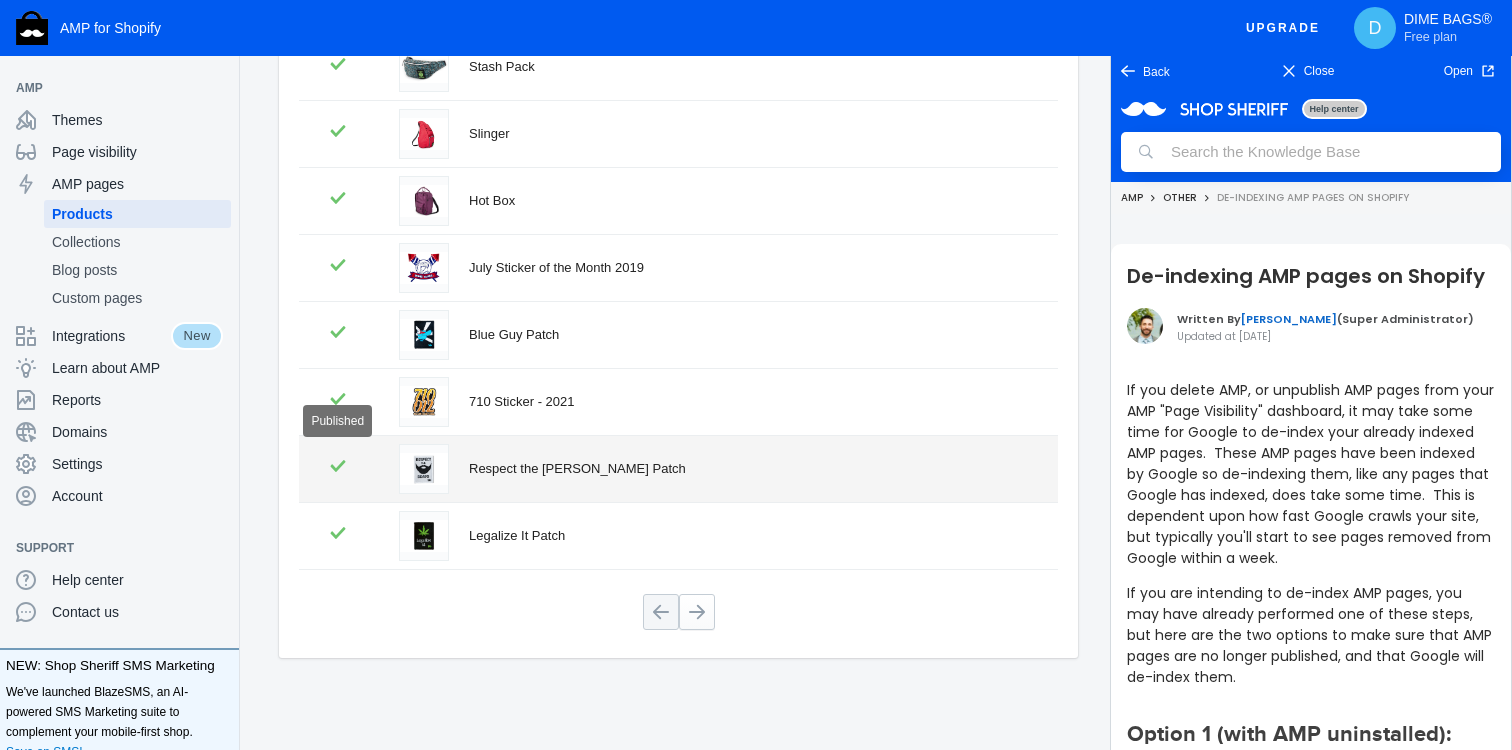 click 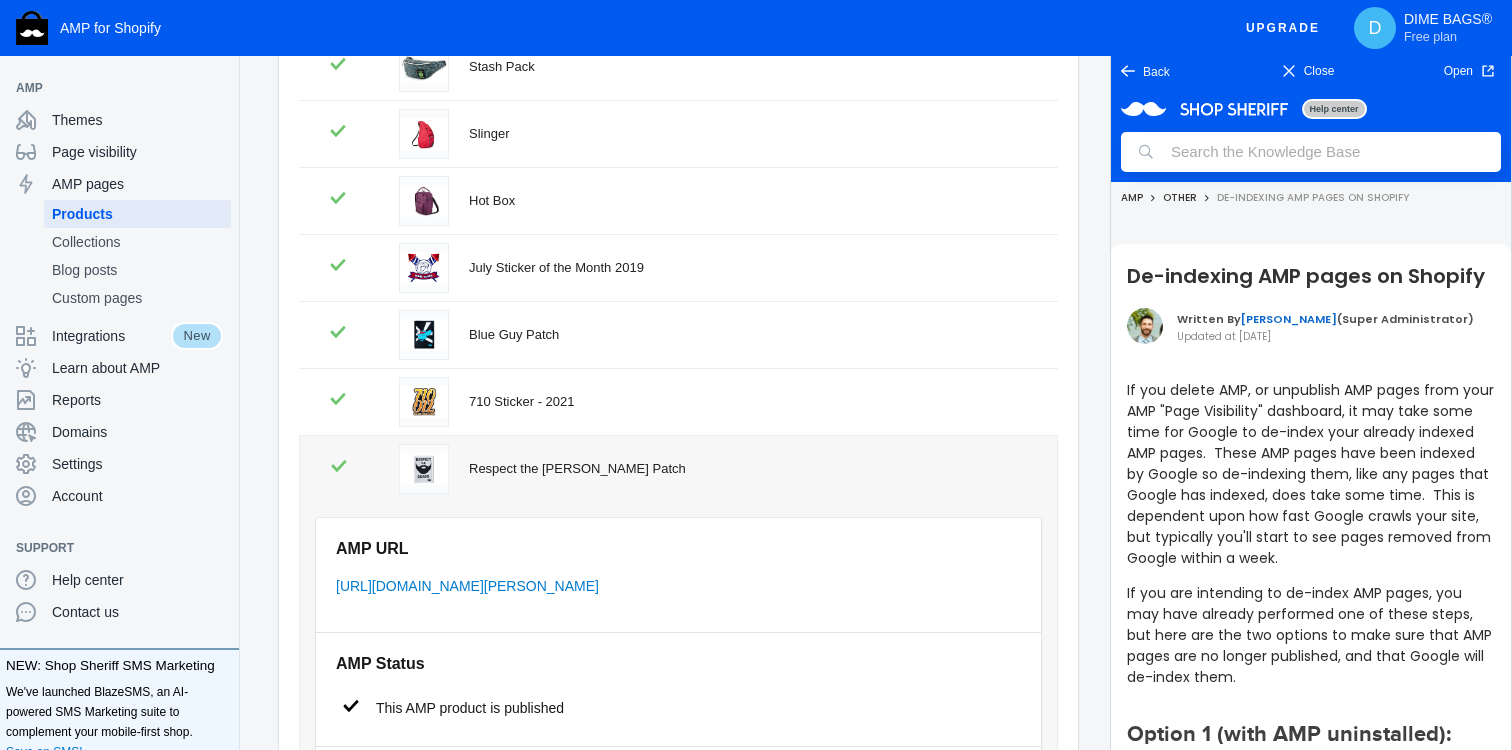 click 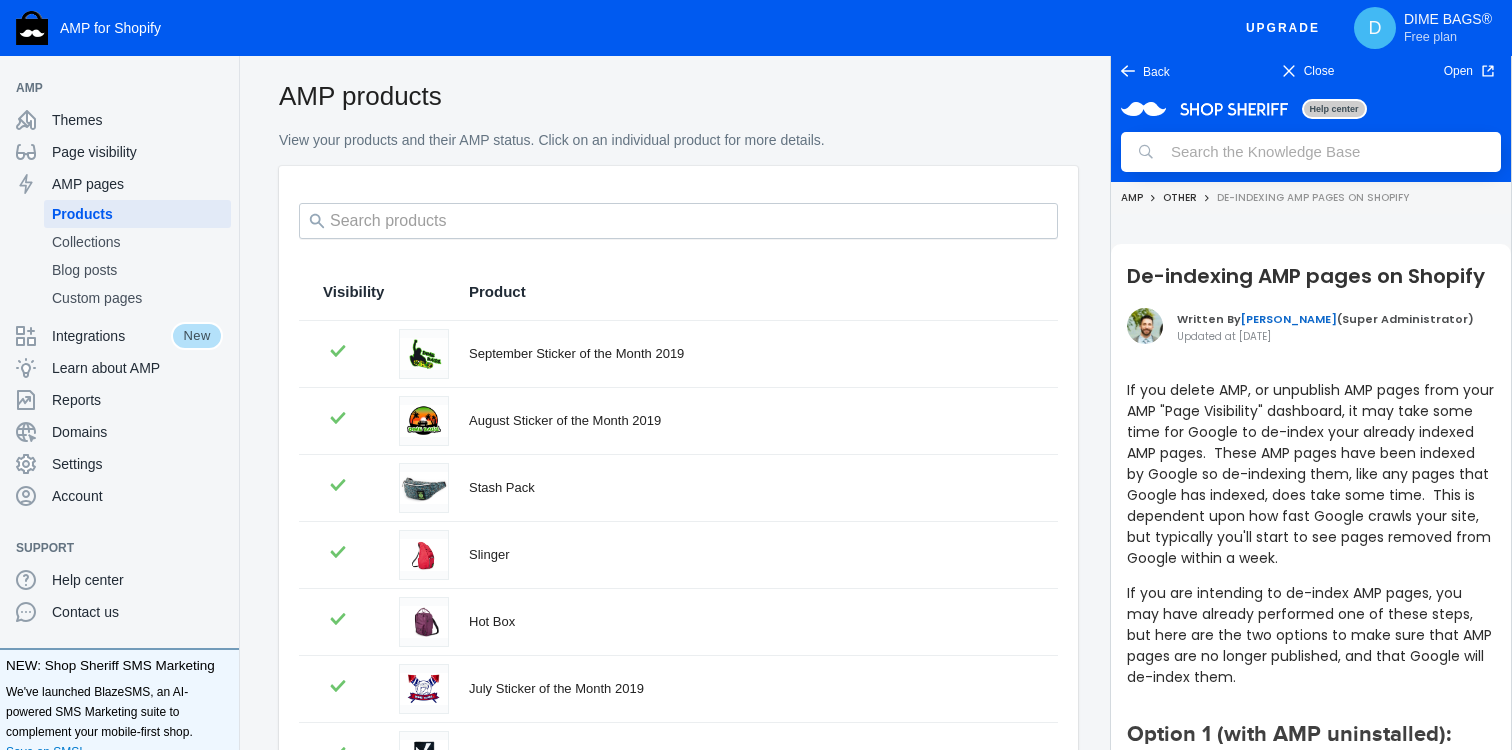 scroll, scrollTop: 0, scrollLeft: 0, axis: both 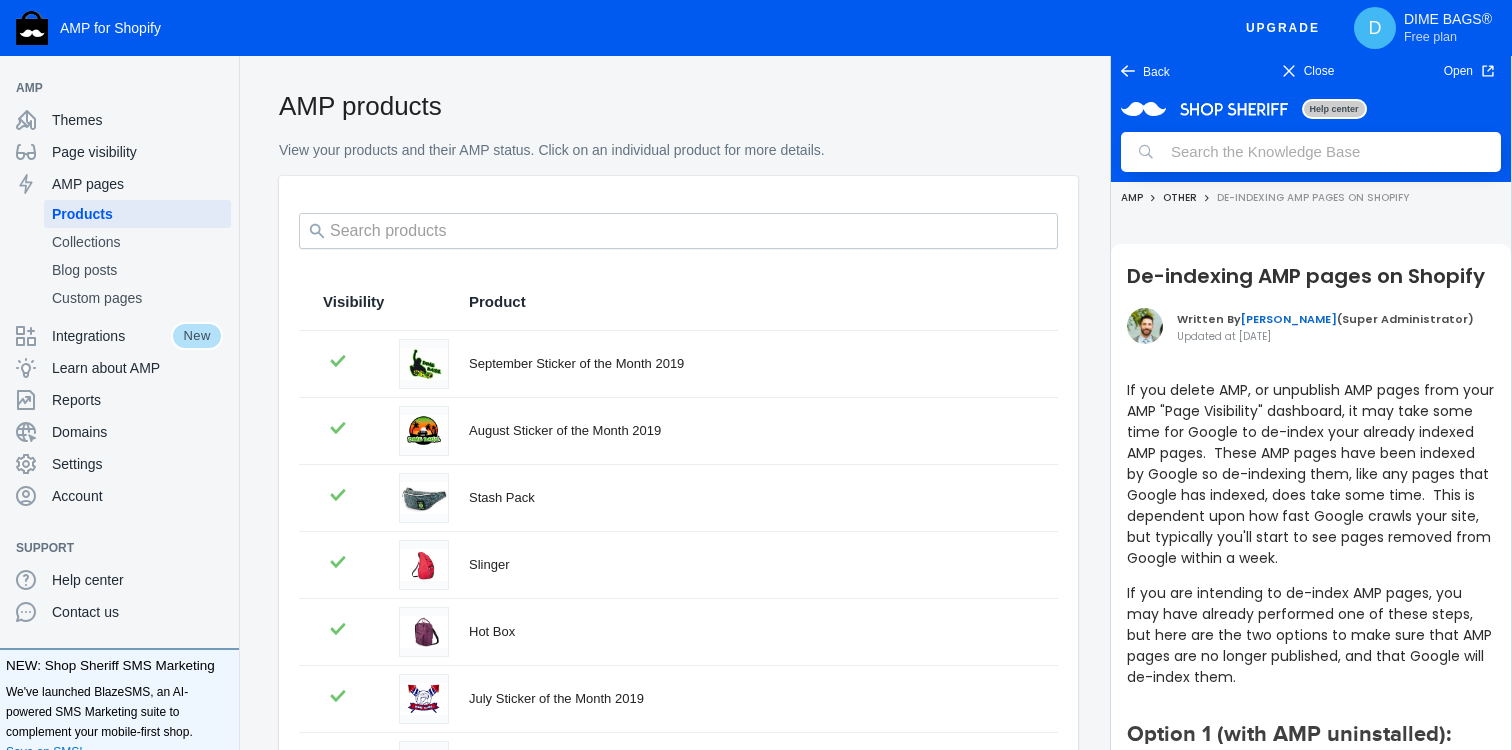 click 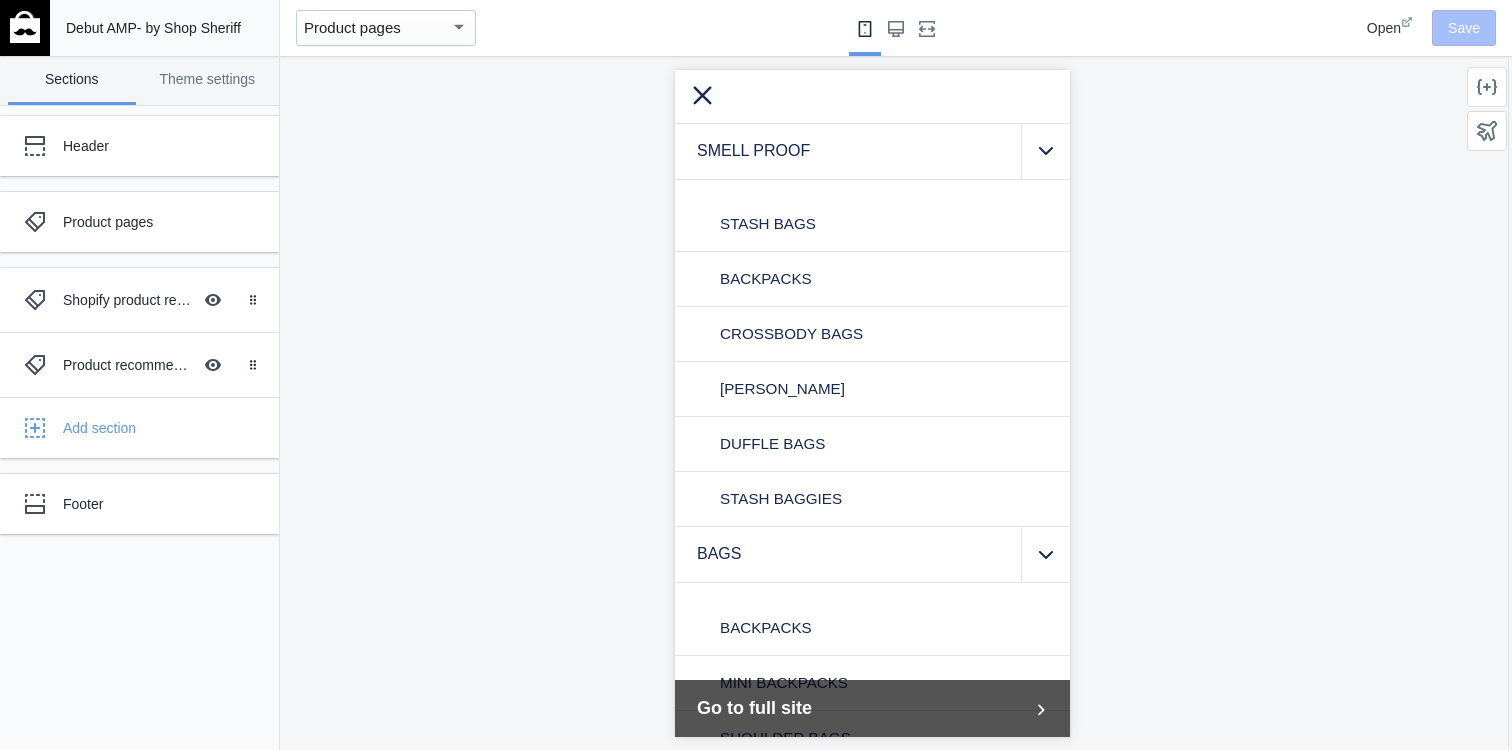scroll, scrollTop: 0, scrollLeft: 0, axis: both 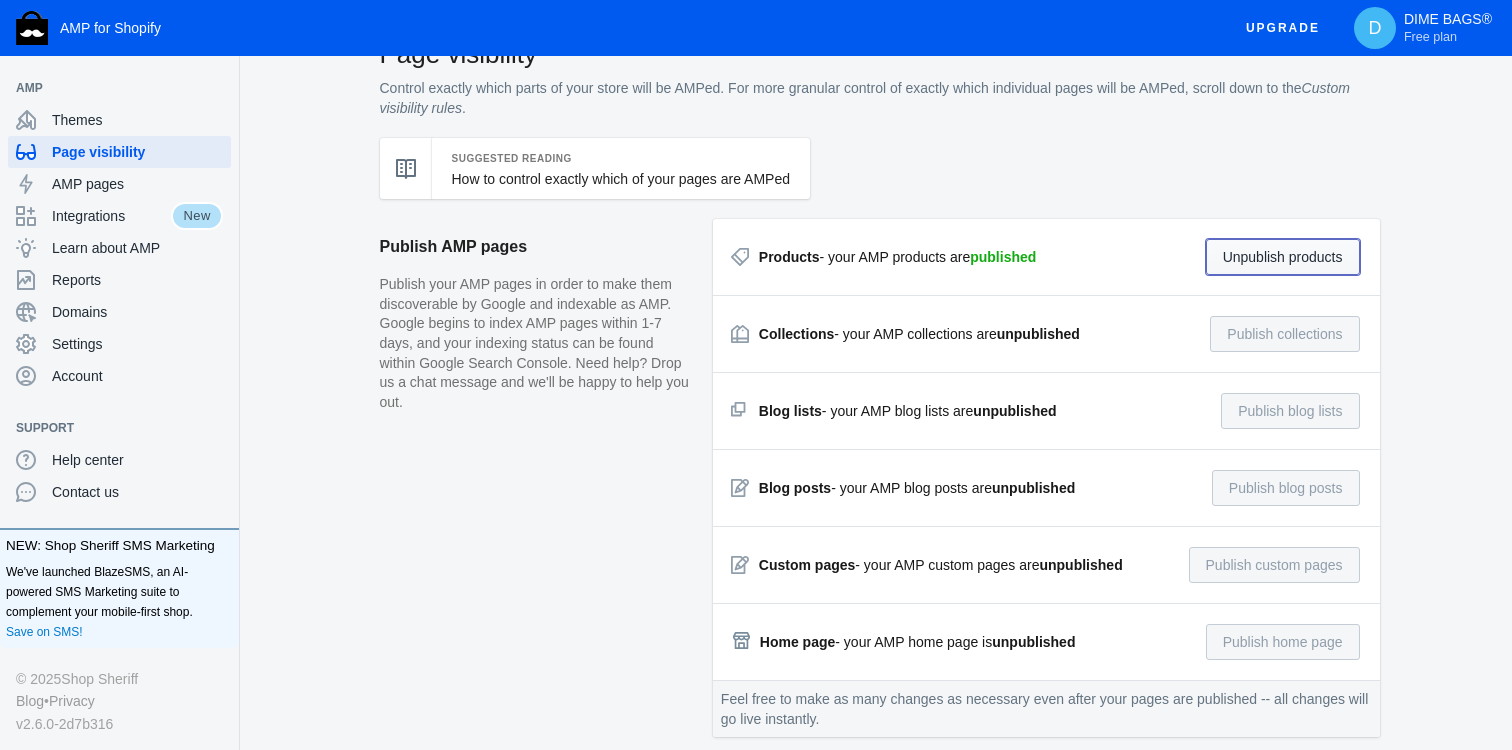 click on "Unpublish products" 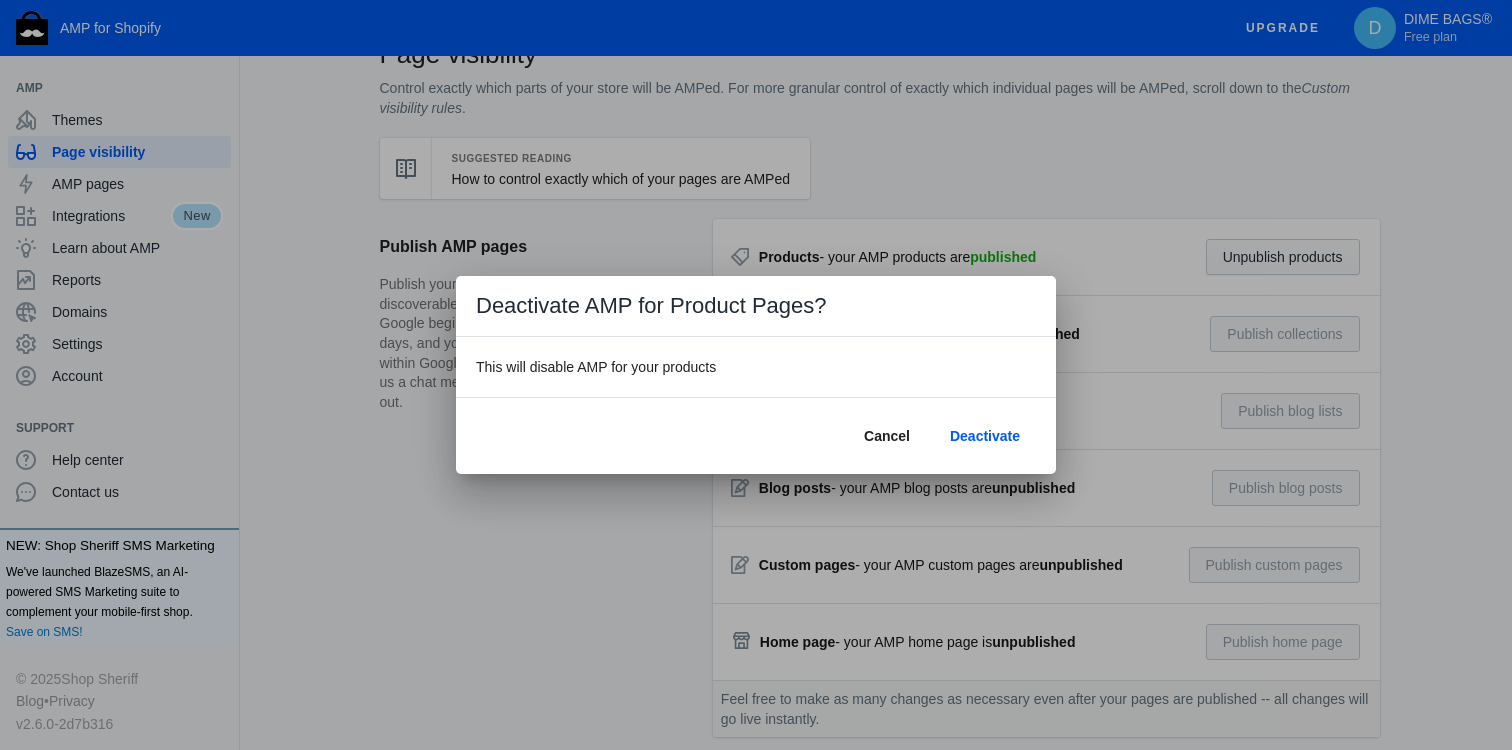 scroll, scrollTop: 0, scrollLeft: 0, axis: both 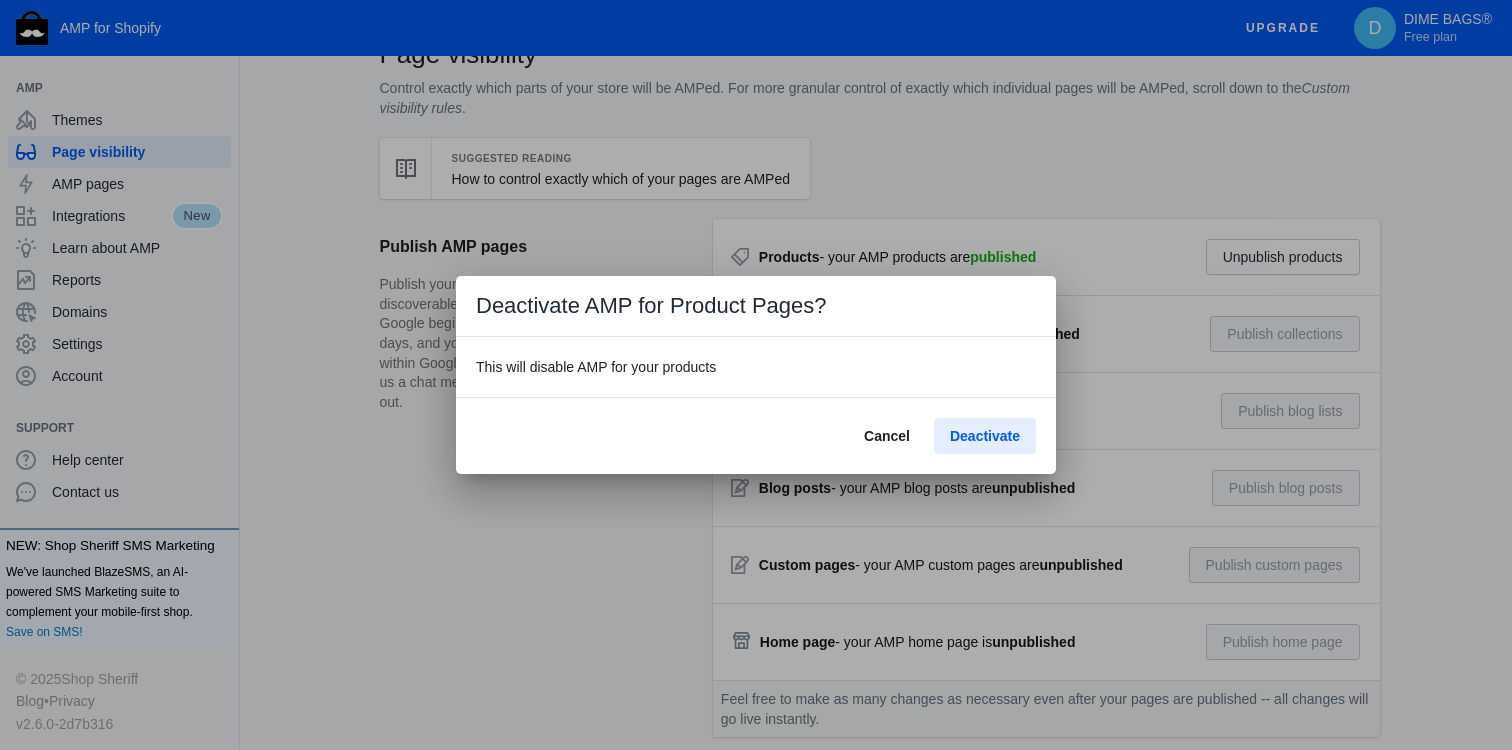 click on "Deactivate" at bounding box center (985, 436) 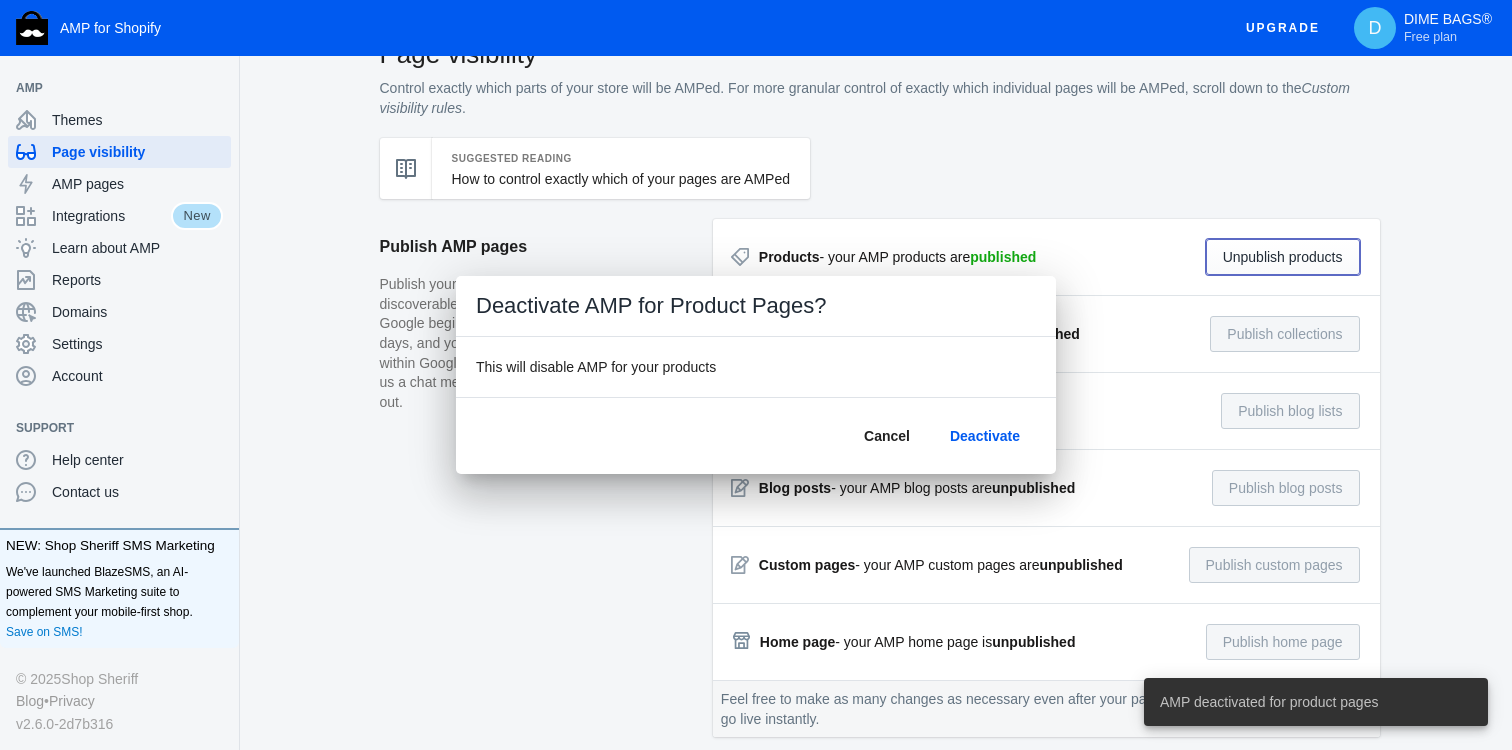 scroll, scrollTop: 52, scrollLeft: 0, axis: vertical 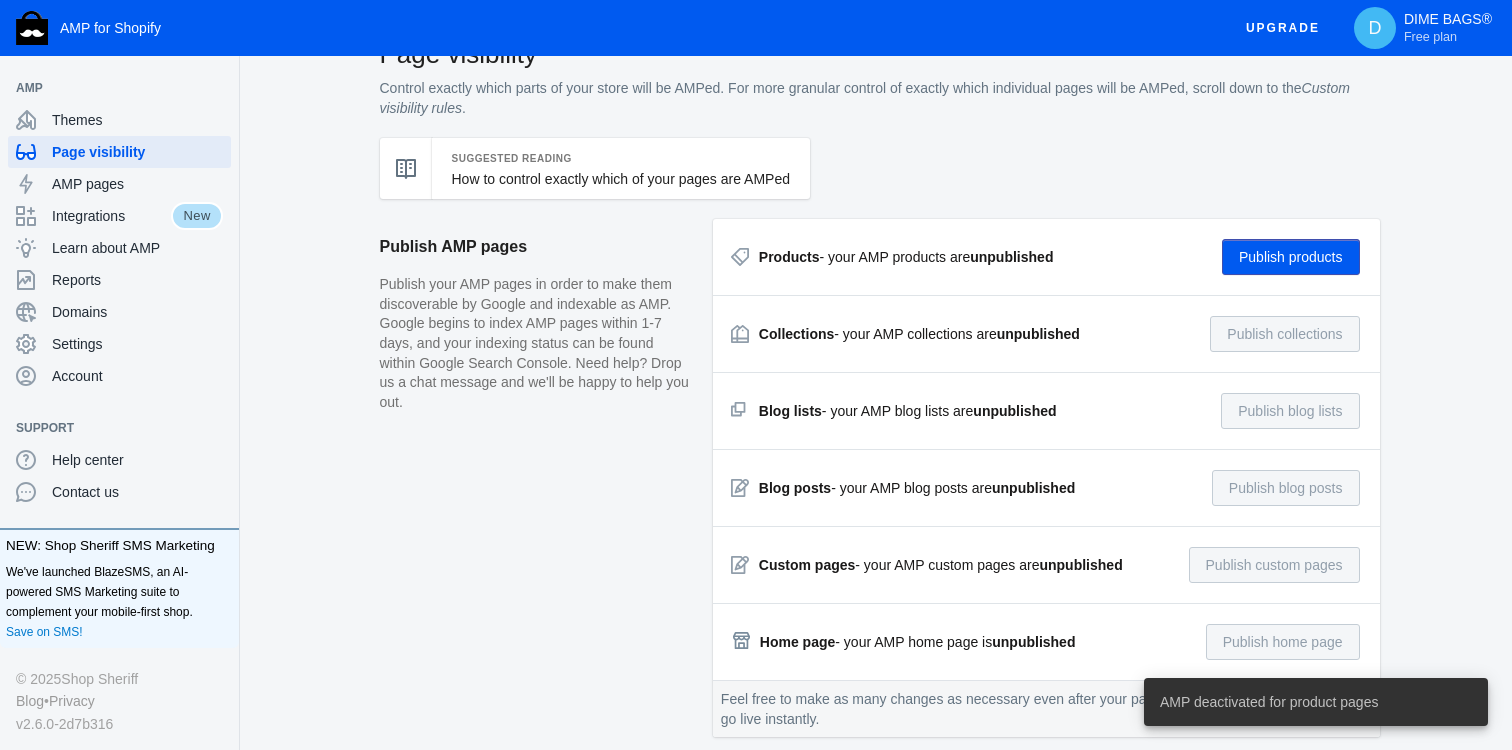 click on "Suggested Reading How to control exactly which of your pages are AMPed" 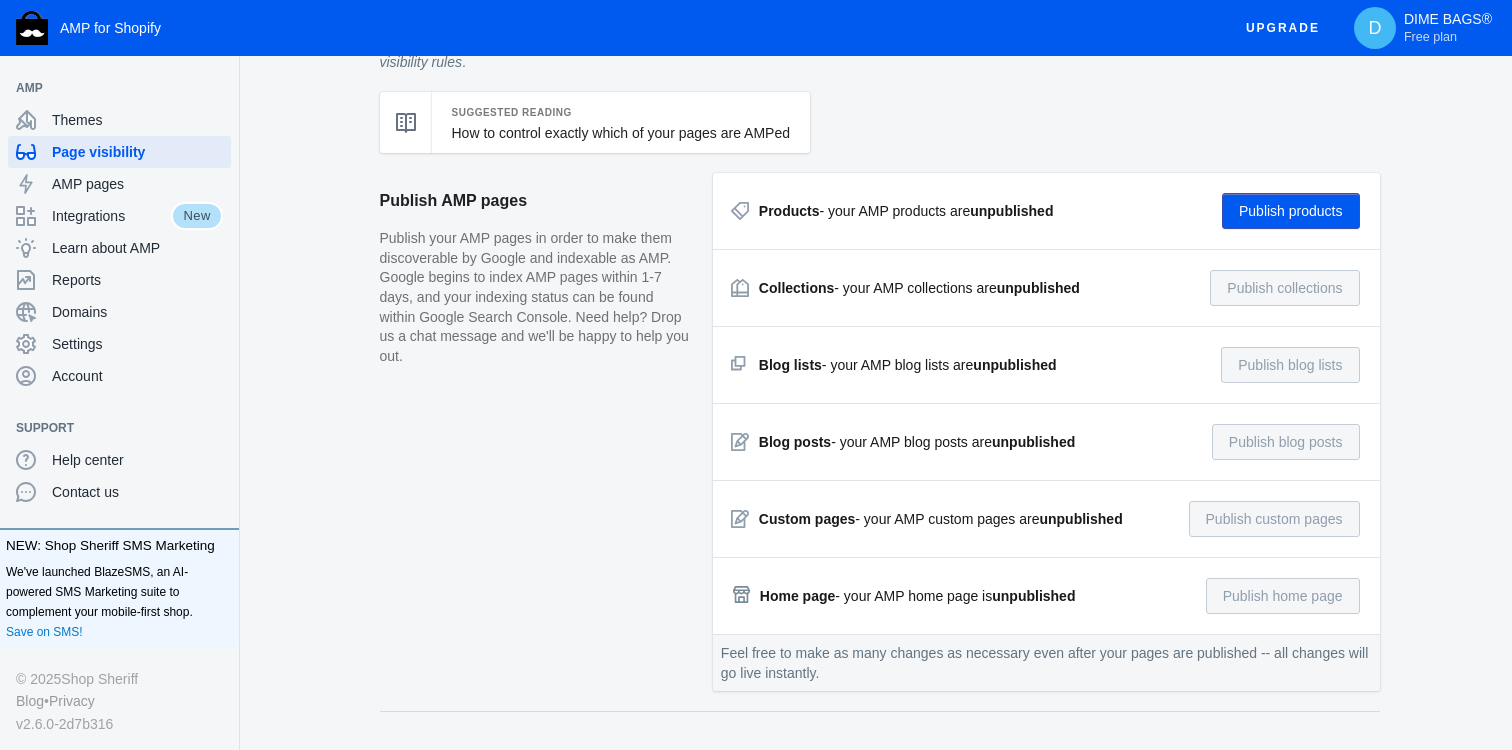 scroll, scrollTop: 101, scrollLeft: 0, axis: vertical 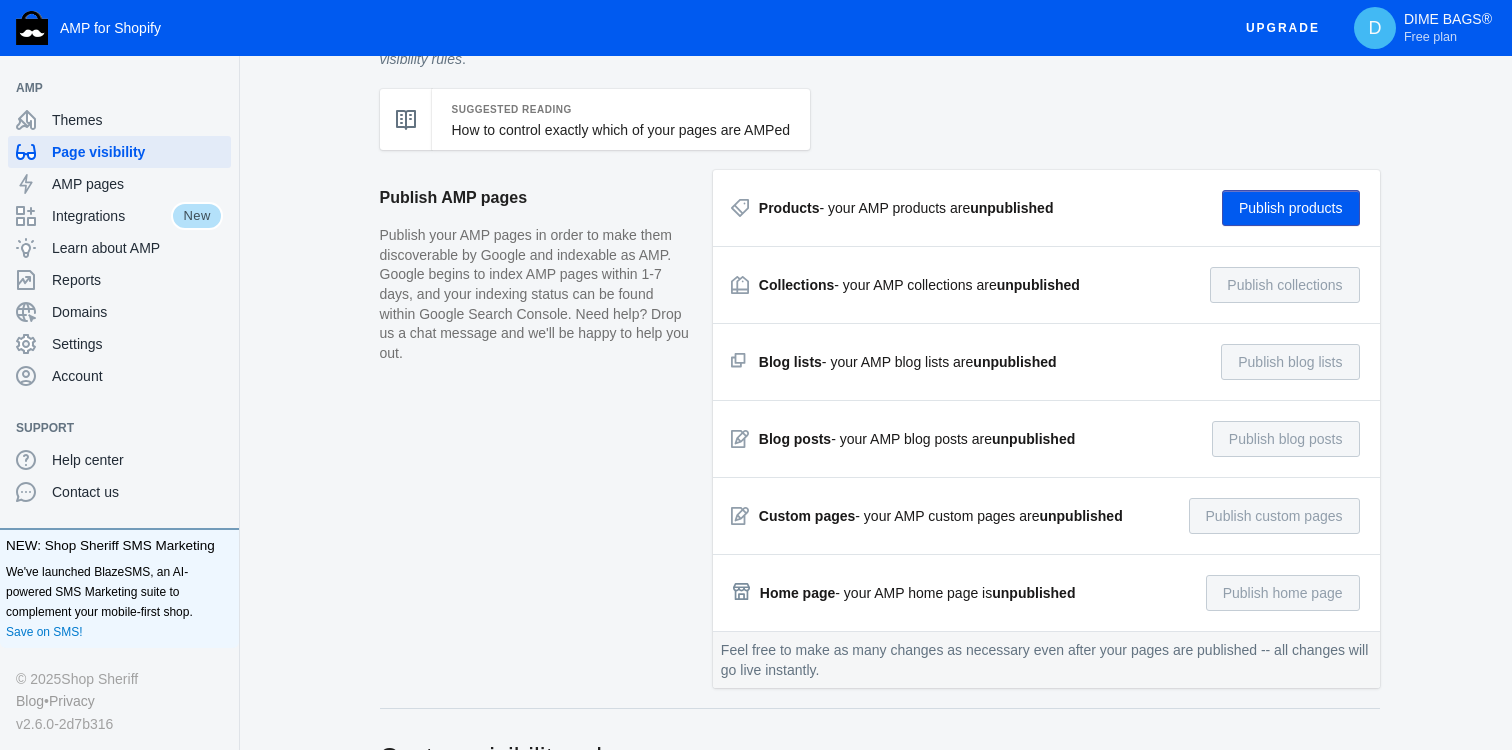 click on "Suggested Reading How to control exactly which of your pages are AMPed" 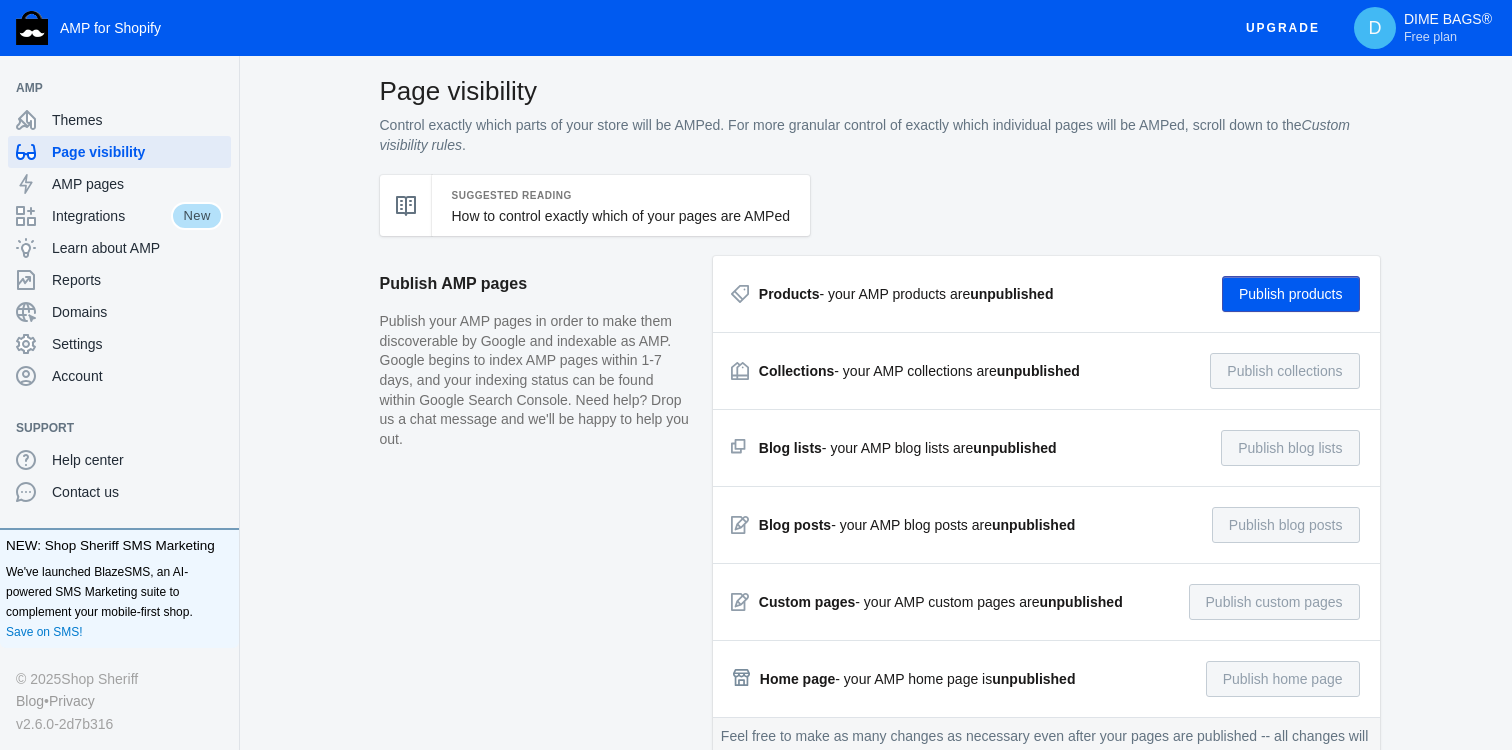 scroll, scrollTop: 0, scrollLeft: 0, axis: both 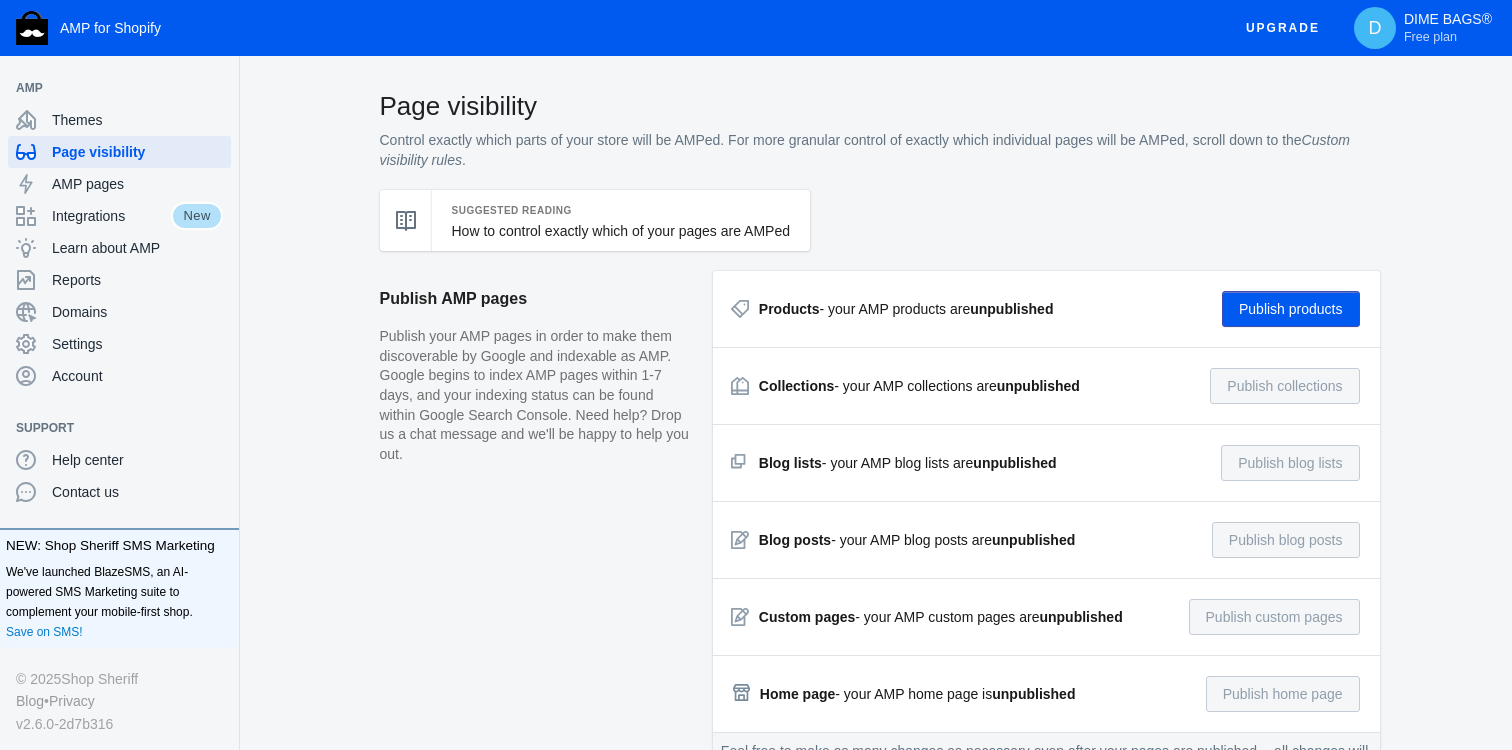 click on "Suggested Reading How to control exactly which of your pages are AMPed" 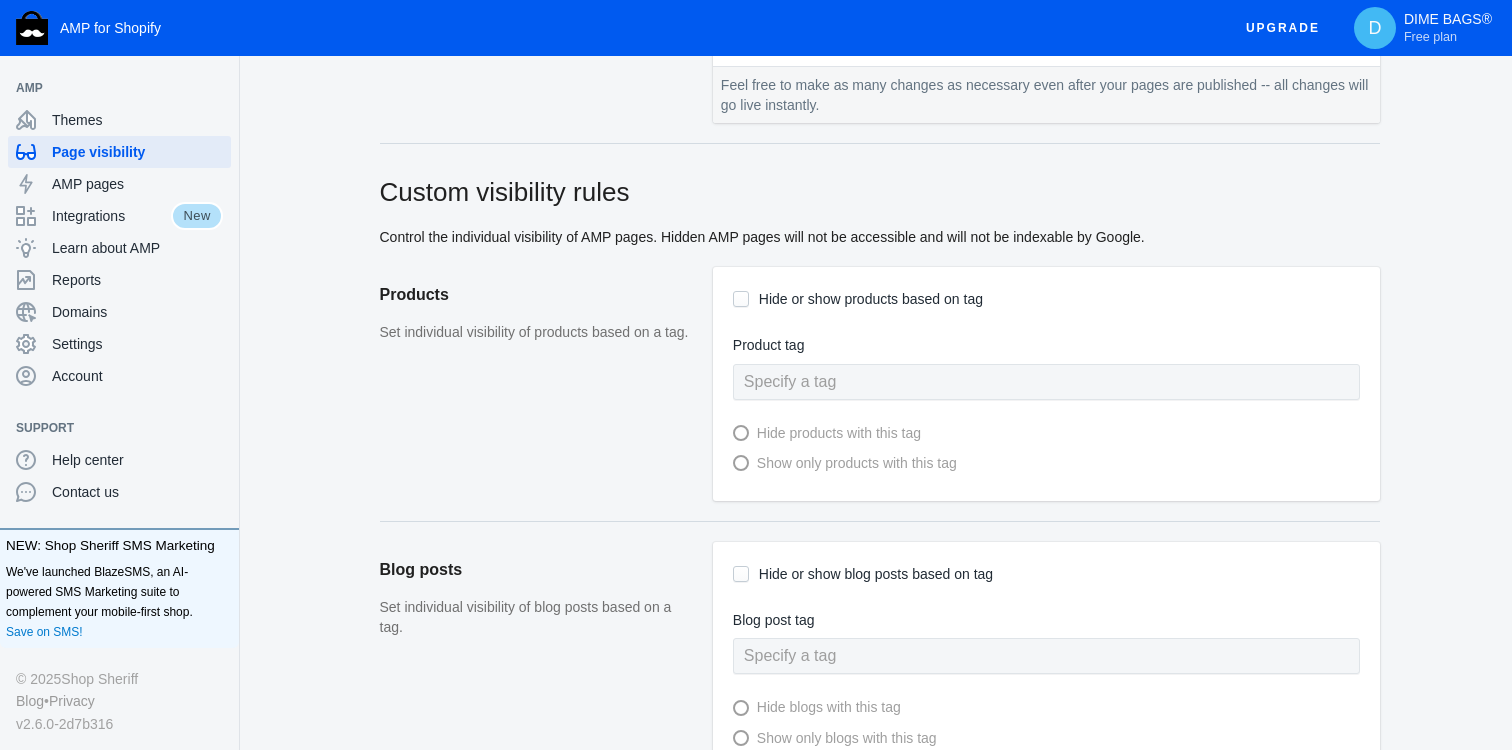 scroll, scrollTop: 654, scrollLeft: 0, axis: vertical 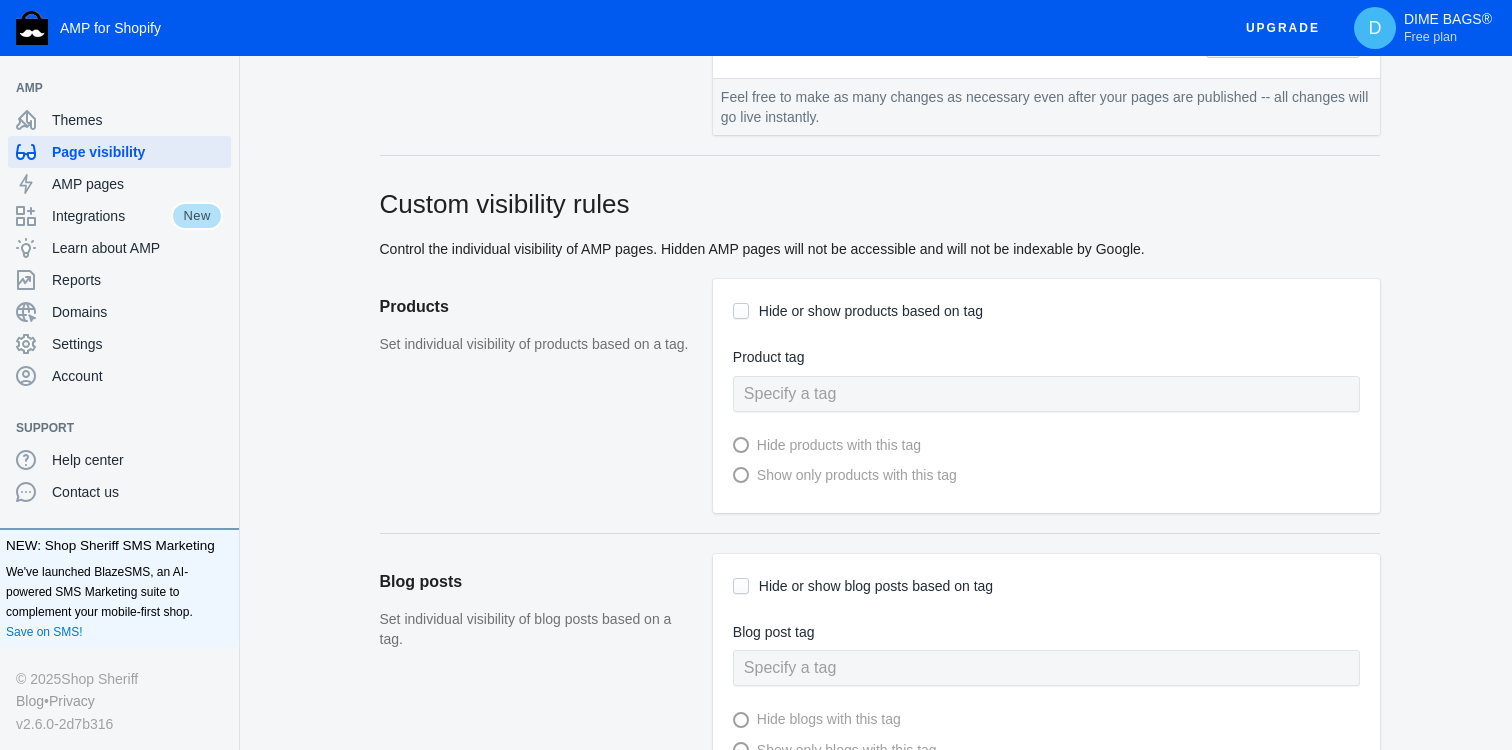 click on "Hide or show products based on tag" at bounding box center [741, 311] 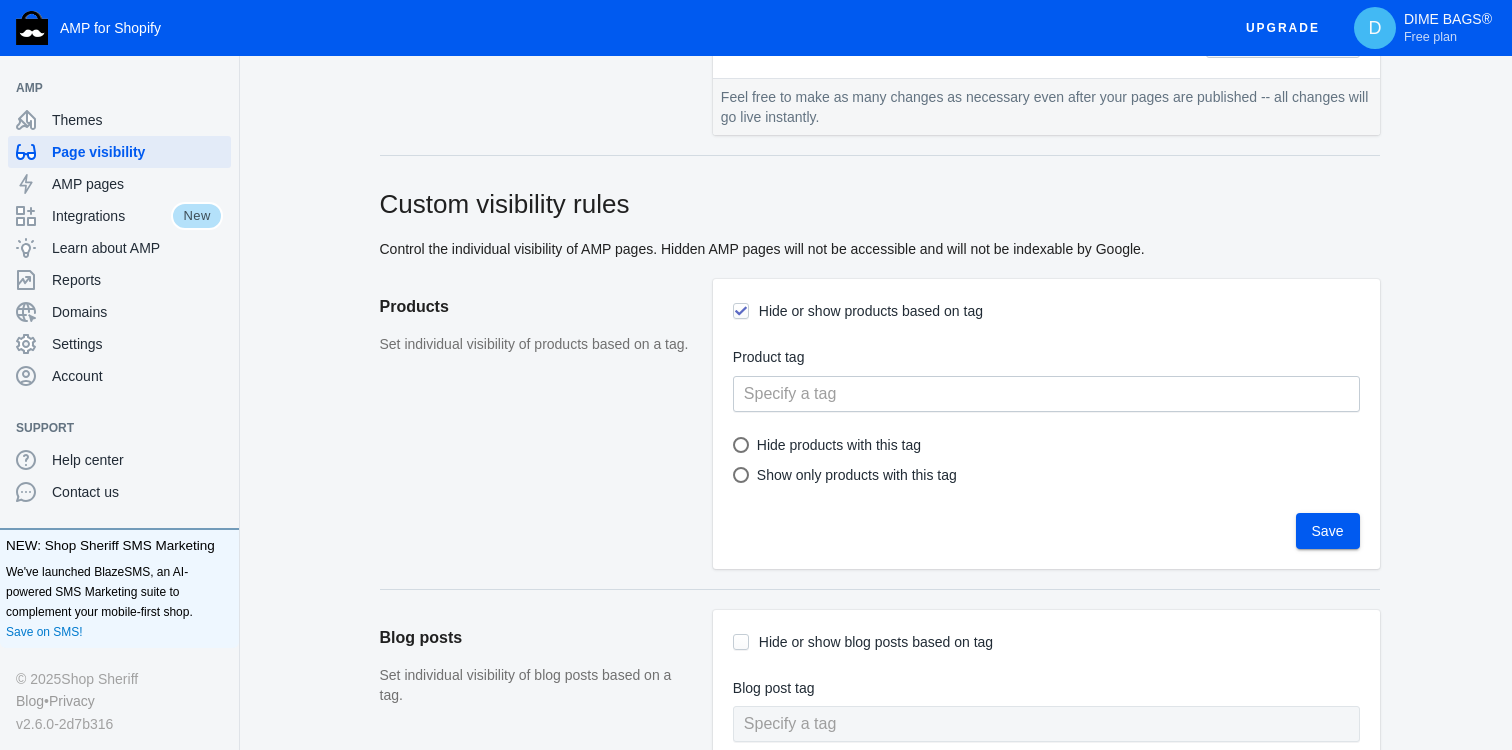 click at bounding box center [741, 475] 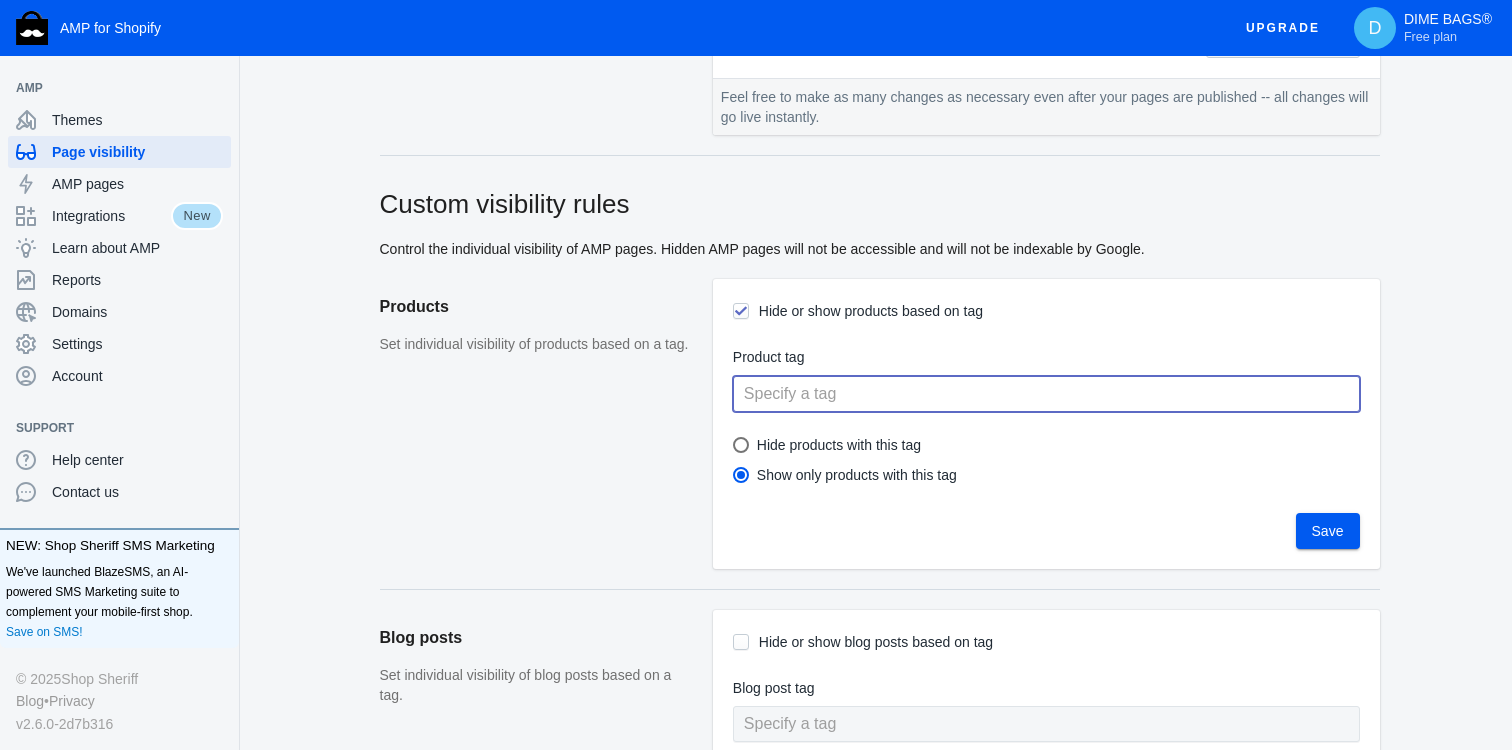 click at bounding box center (1046, 394) 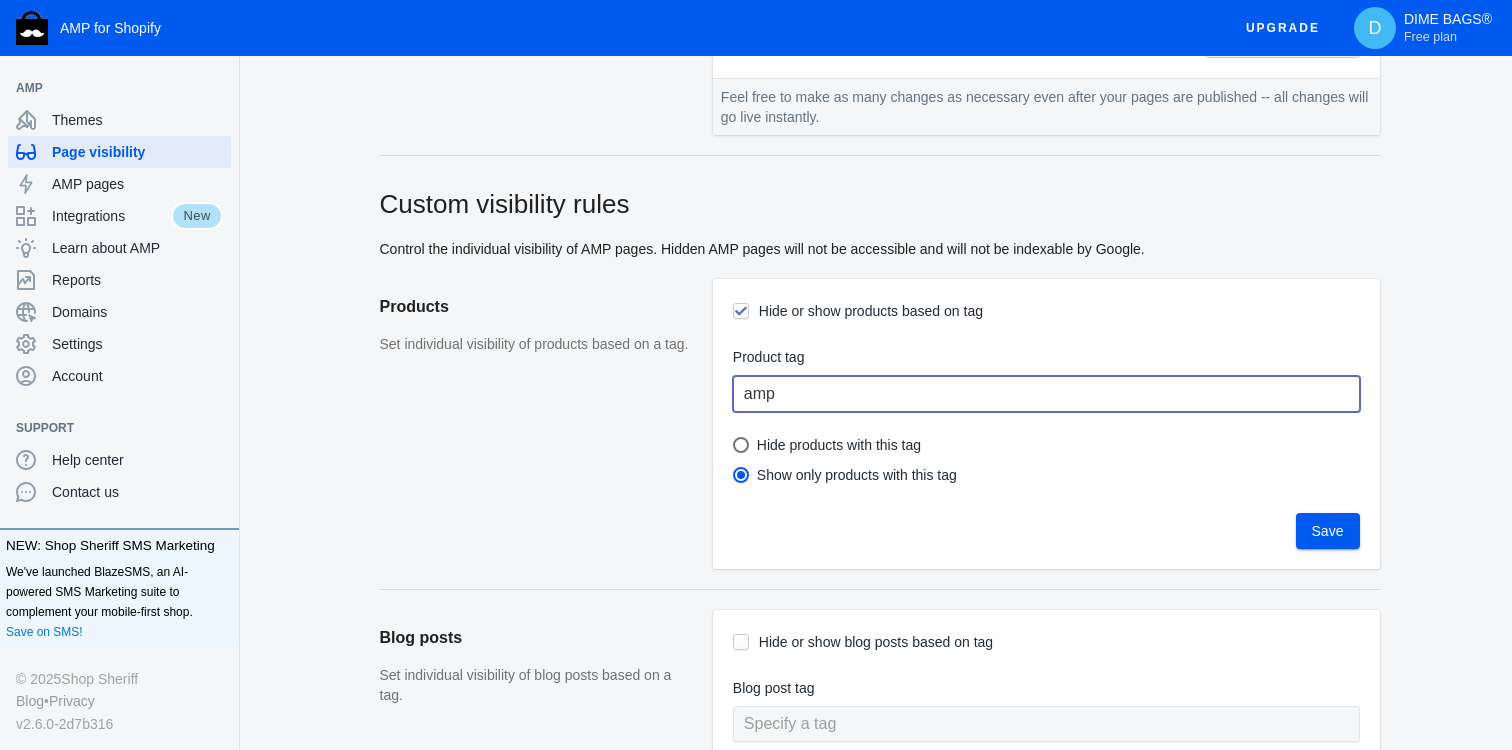type on "amp" 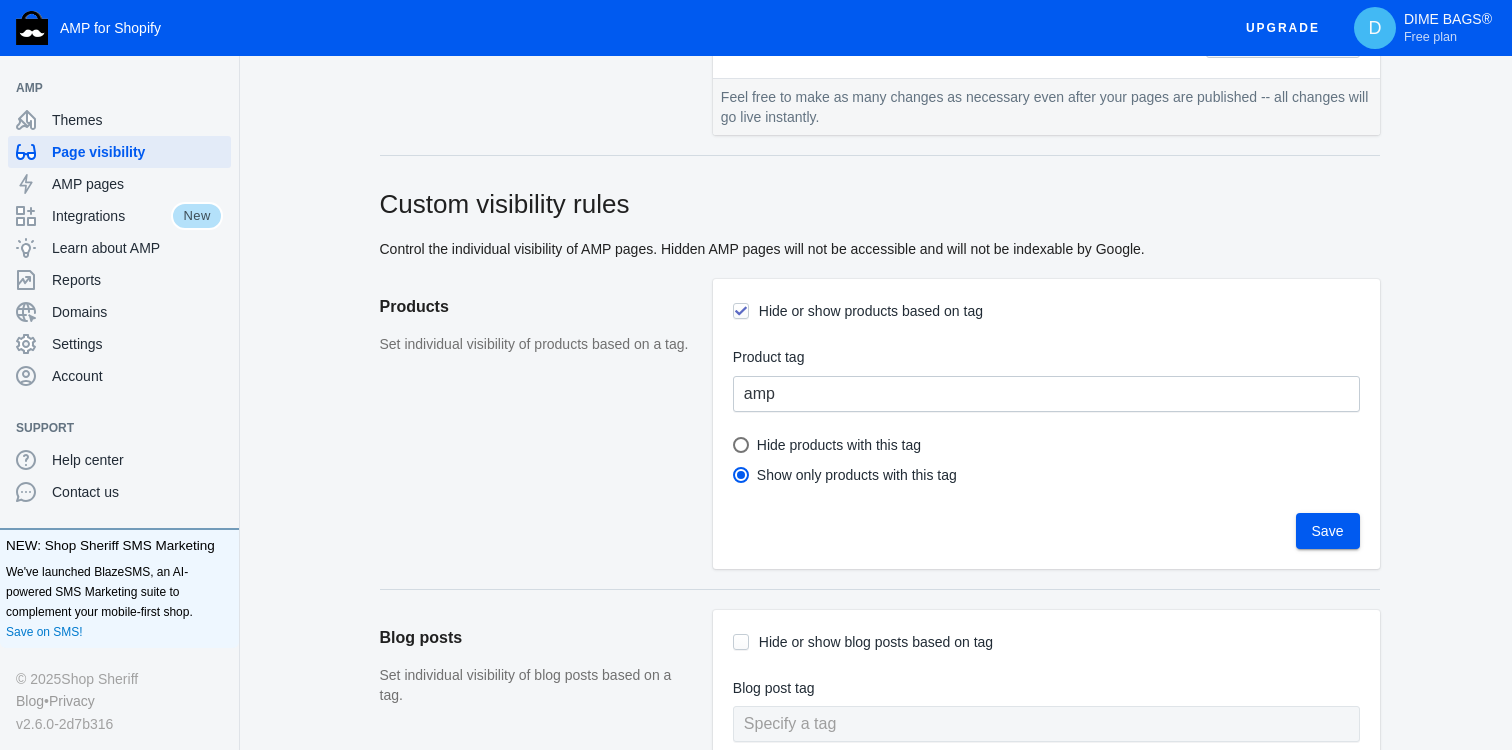 click on "Products  Set individual visibility of products based on a tag." 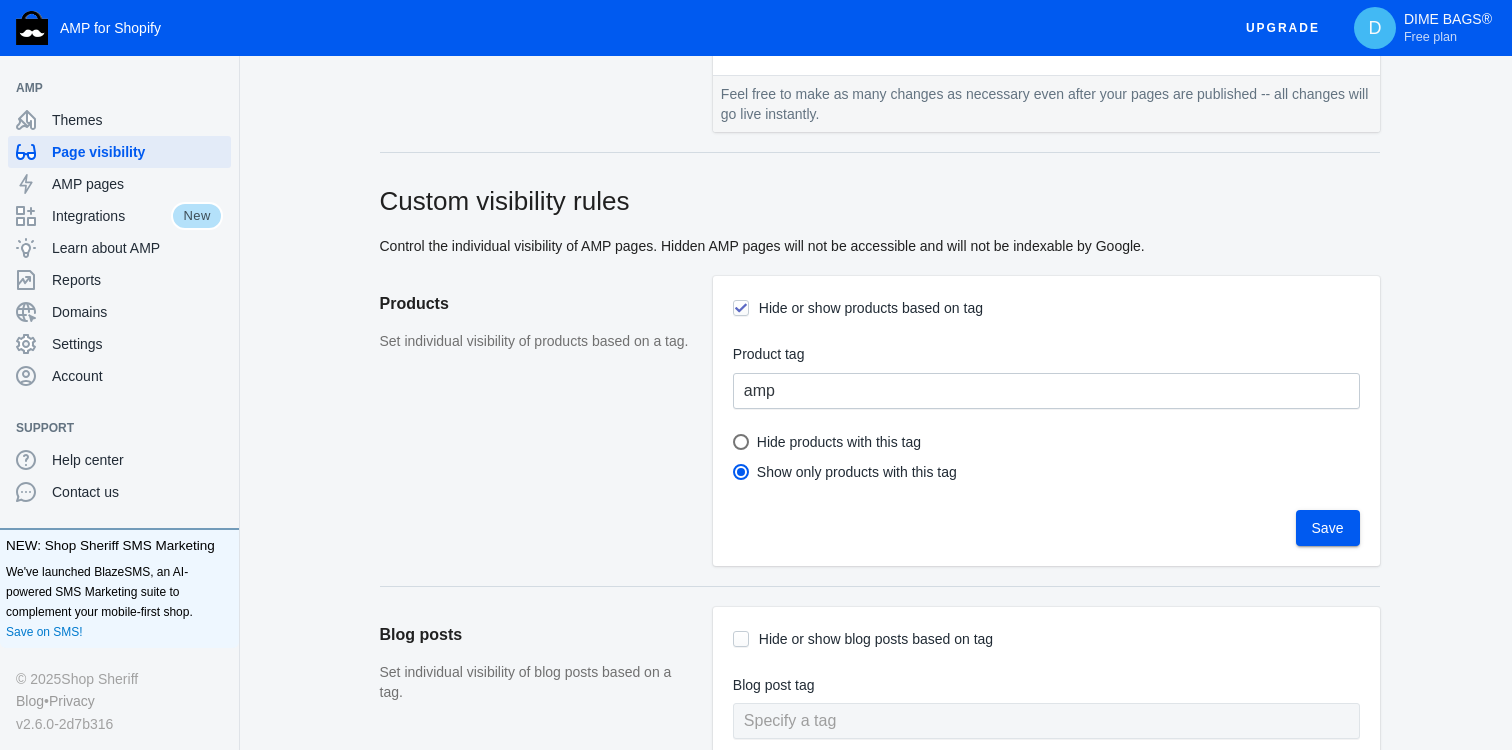 scroll, scrollTop: 652, scrollLeft: 0, axis: vertical 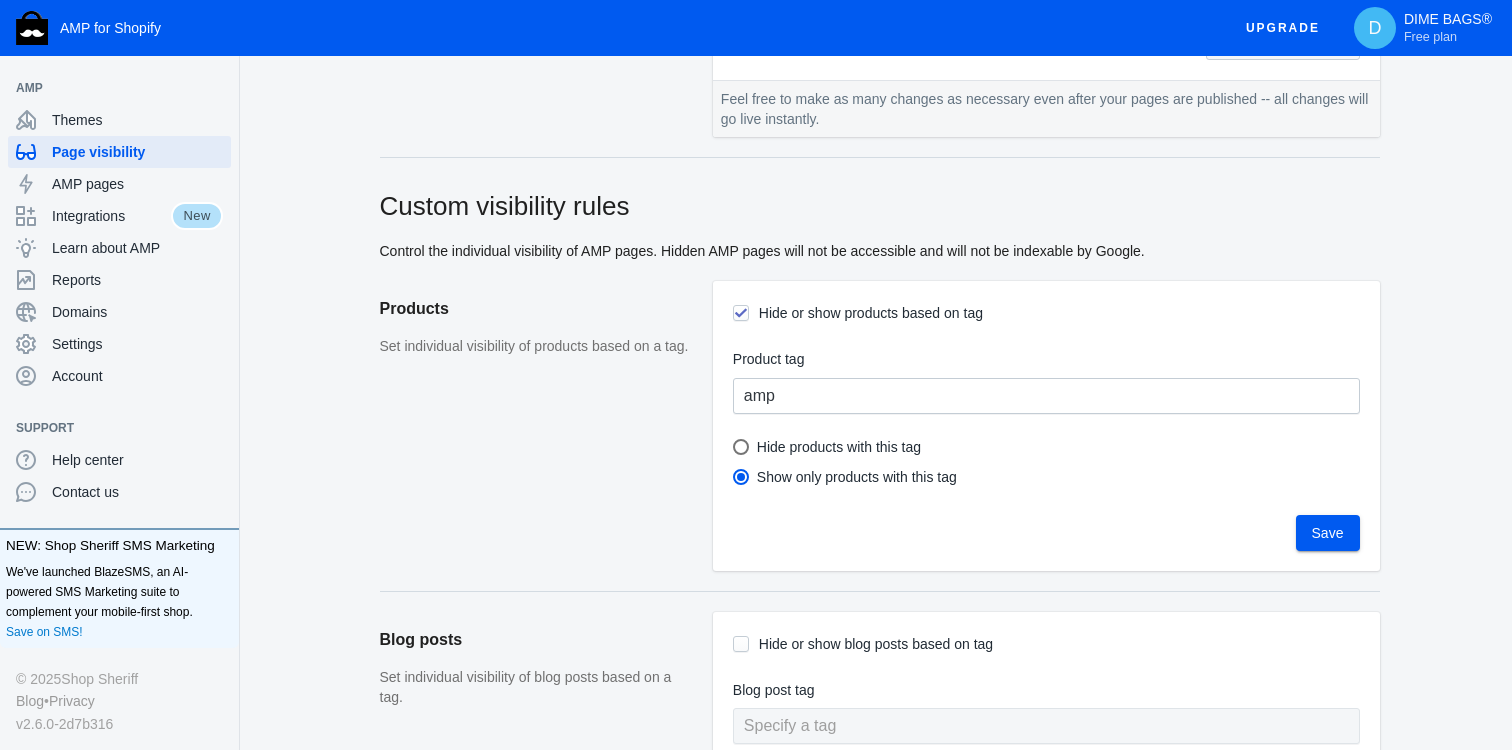 click on "Custom visibility rules   Control the individual visibility of AMP pages. Hidden AMP pages will not be accessible and will not be indexable by Google.  Products  Set individual visibility of products based on a tag.   Hide or show products based on tag  Product tag  amp    Hide products with this tag     Show only products with this tag   Save  Blog posts  Set individual visibility of blog posts based on a tag.   Hide or show blog posts based on tag  Blog post tag     Hide blogs with this tag     Show only blogs with this tag  Collections  Set individual visibility of a collection by toggling it on or off.   Title   Visible  Backpacks   AMP URL  https://dimebags.com/a/s/collections/hemp-backpacks  Edit the look and feel View in AMP editor Change the status of all collections to "published"  Go to page visibility  New Arrivals   AMP URL  https://dimebags.com/a/s/collections/new-arrivals  Edit the look and feel View in AMP editor Change the status of all collections to "published"  Go to page visibility" 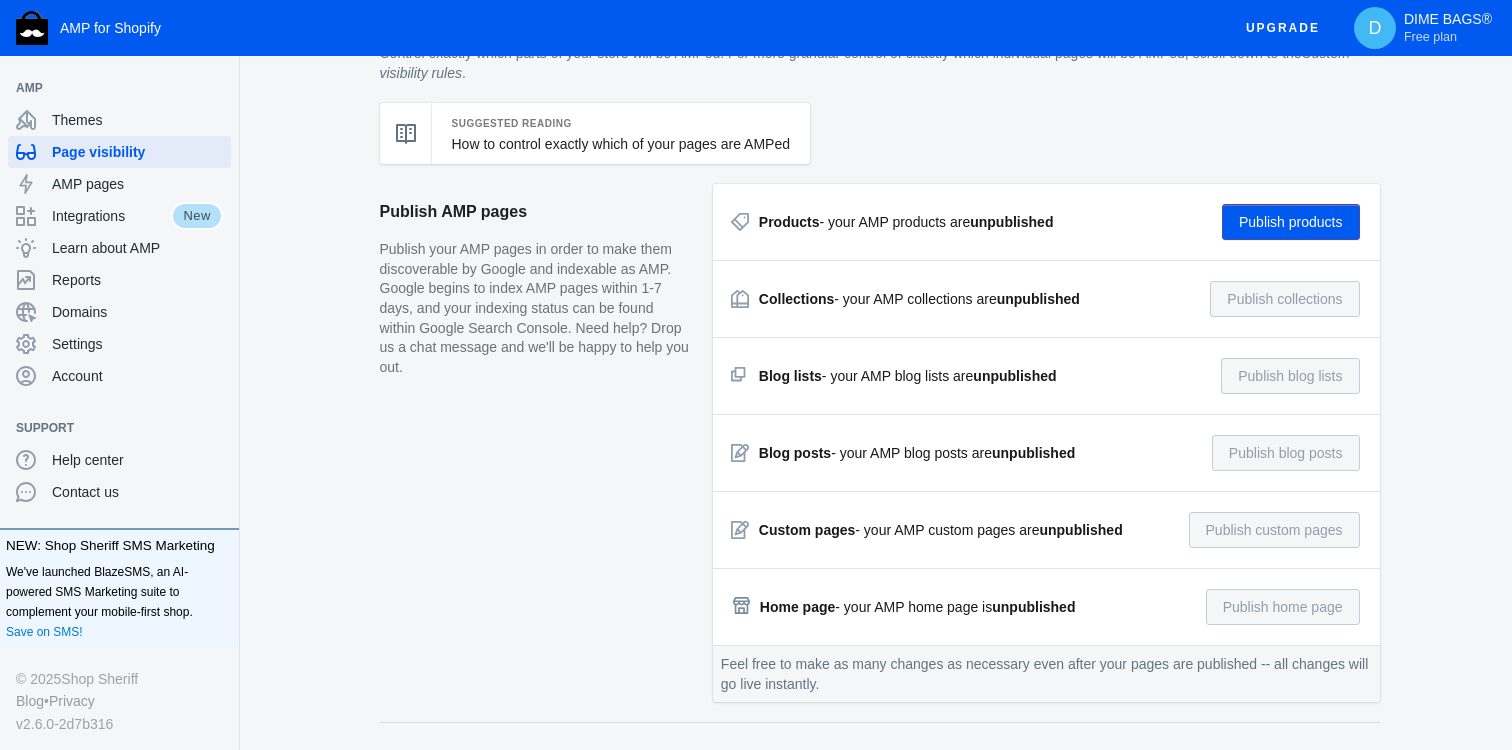 scroll, scrollTop: 0, scrollLeft: 0, axis: both 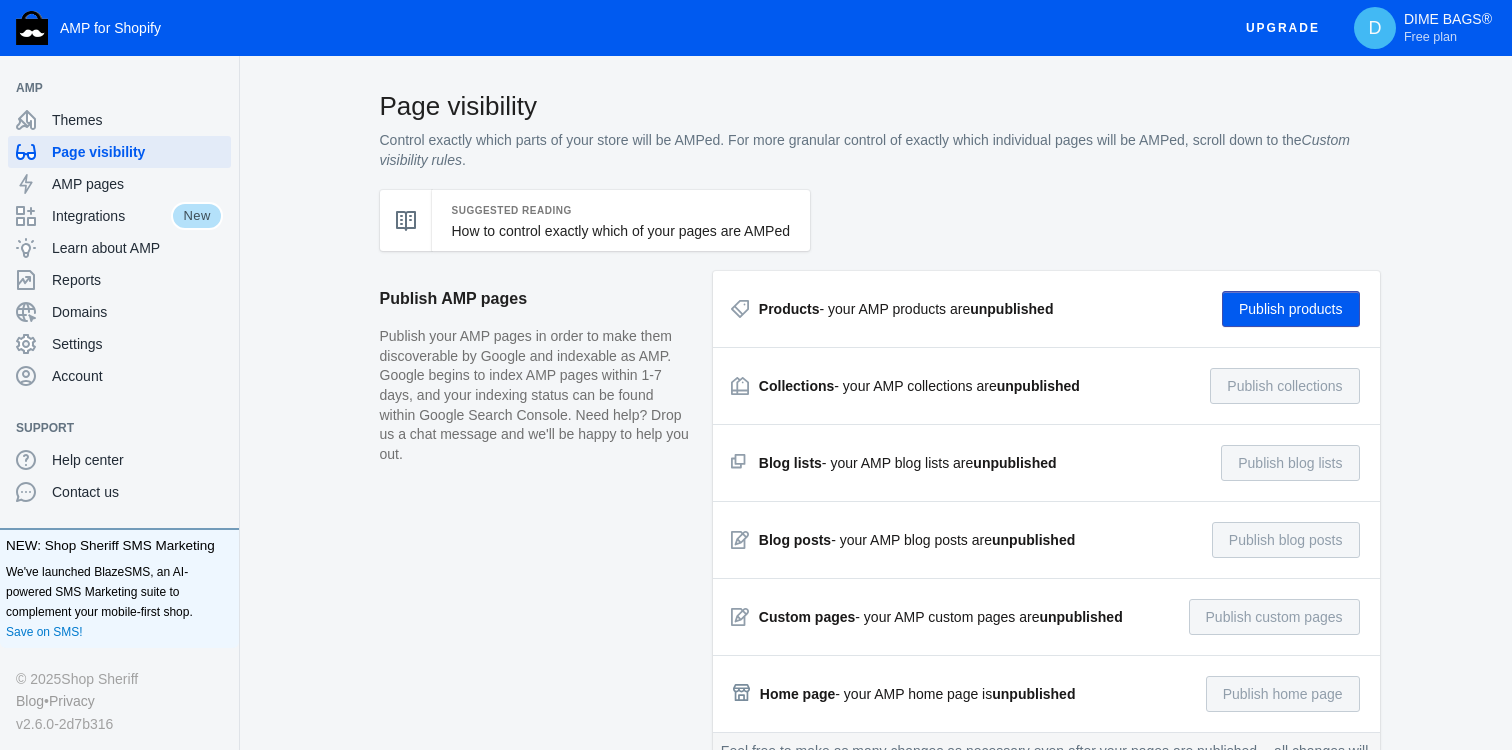 click on "Suggested Reading How to control exactly which of your pages are AMPed" 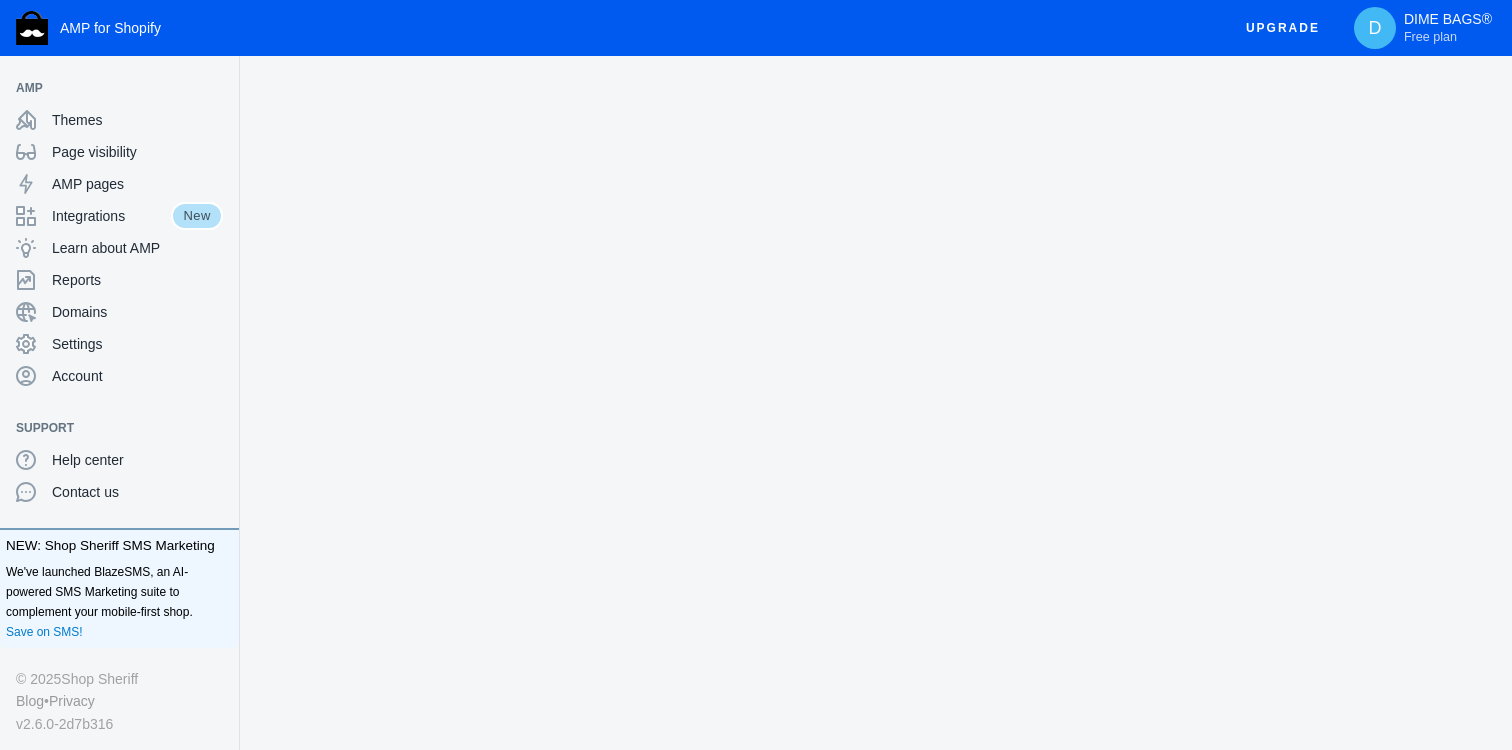 scroll, scrollTop: 0, scrollLeft: 0, axis: both 